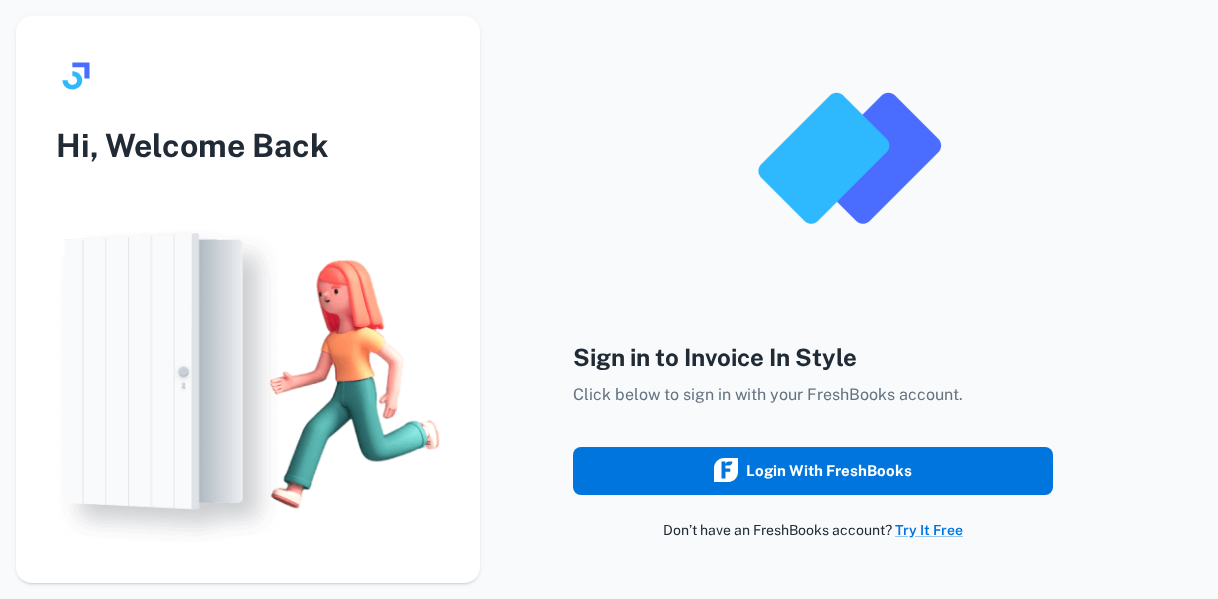 scroll, scrollTop: 0, scrollLeft: 0, axis: both 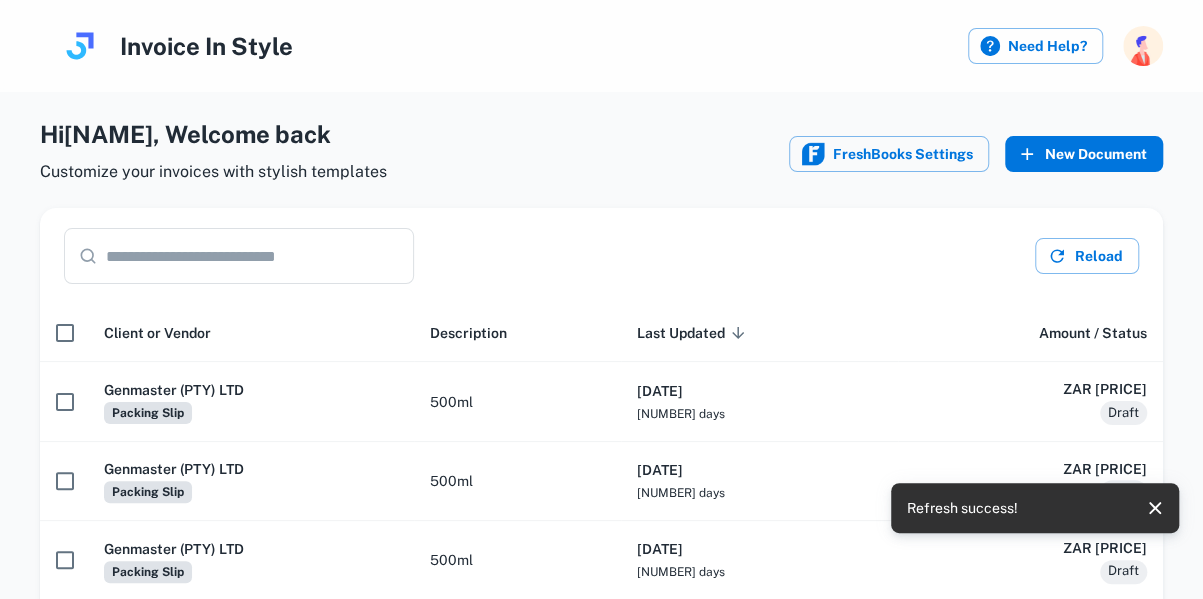 click on "New Document" at bounding box center (1084, 154) 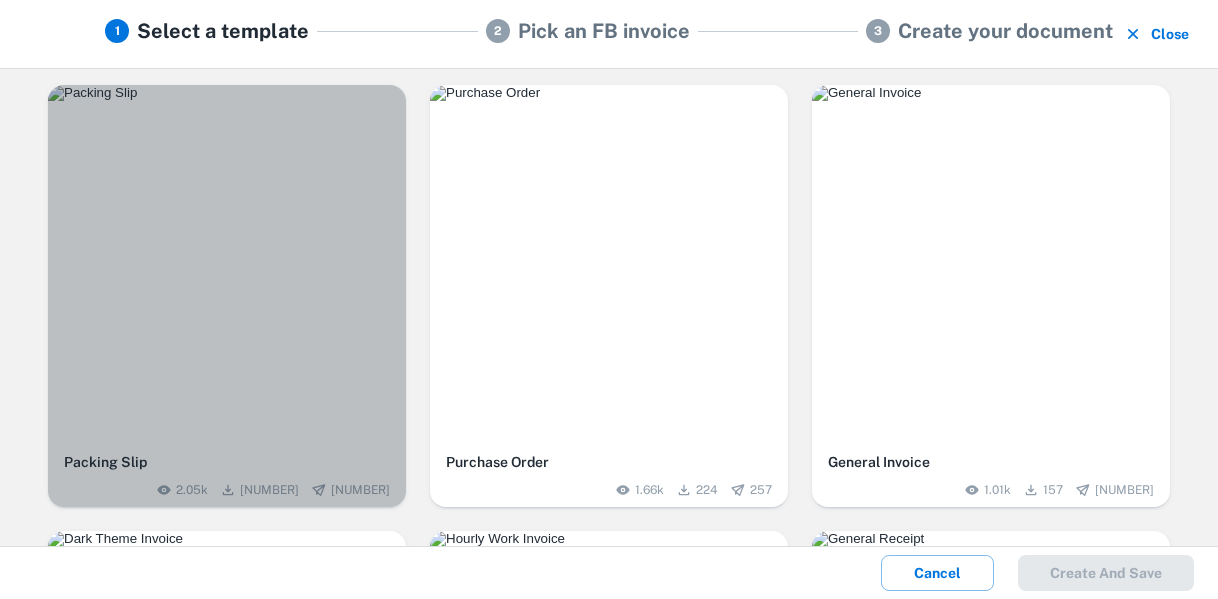 click at bounding box center [227, 93] 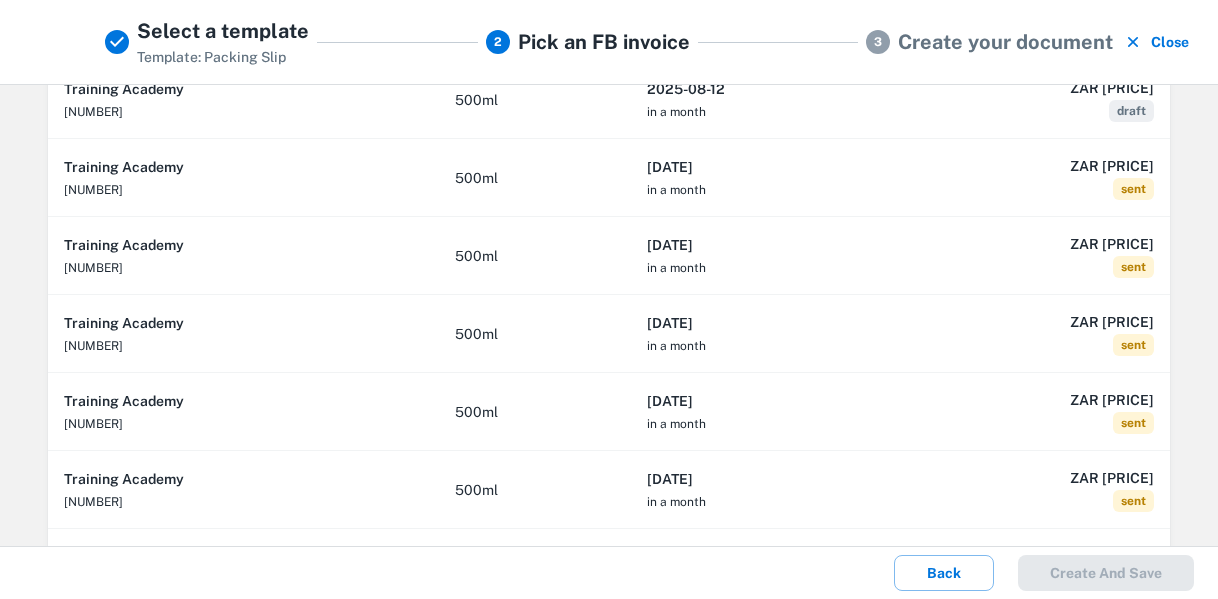 scroll, scrollTop: 207, scrollLeft: 0, axis: vertical 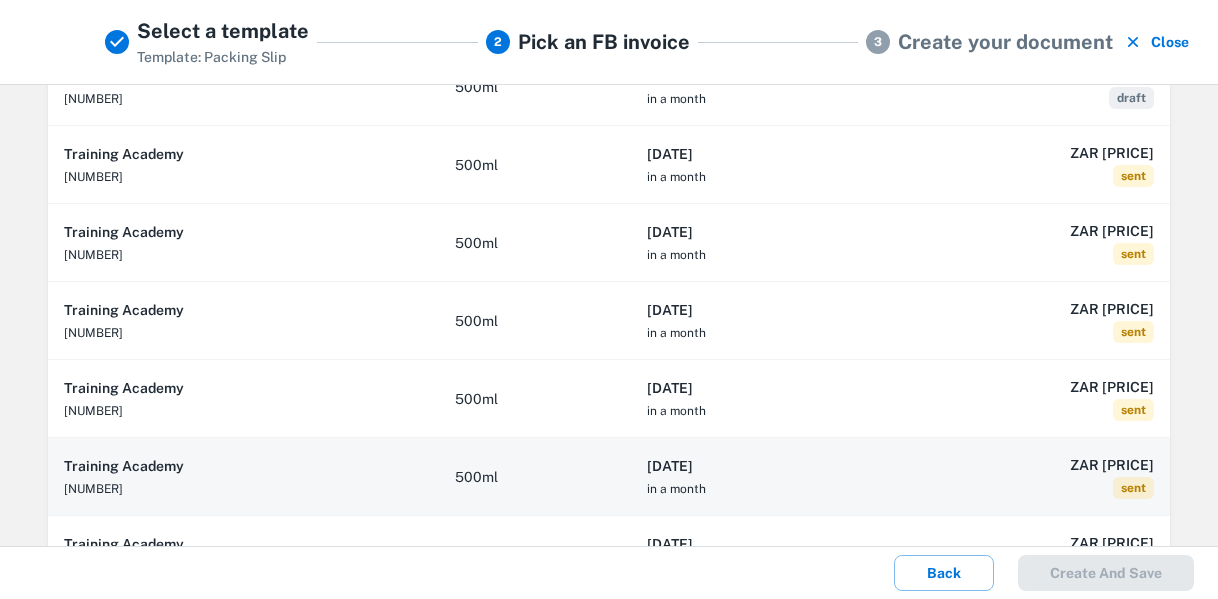 click on "[DATE] in a month" at bounding box center [759, 477] 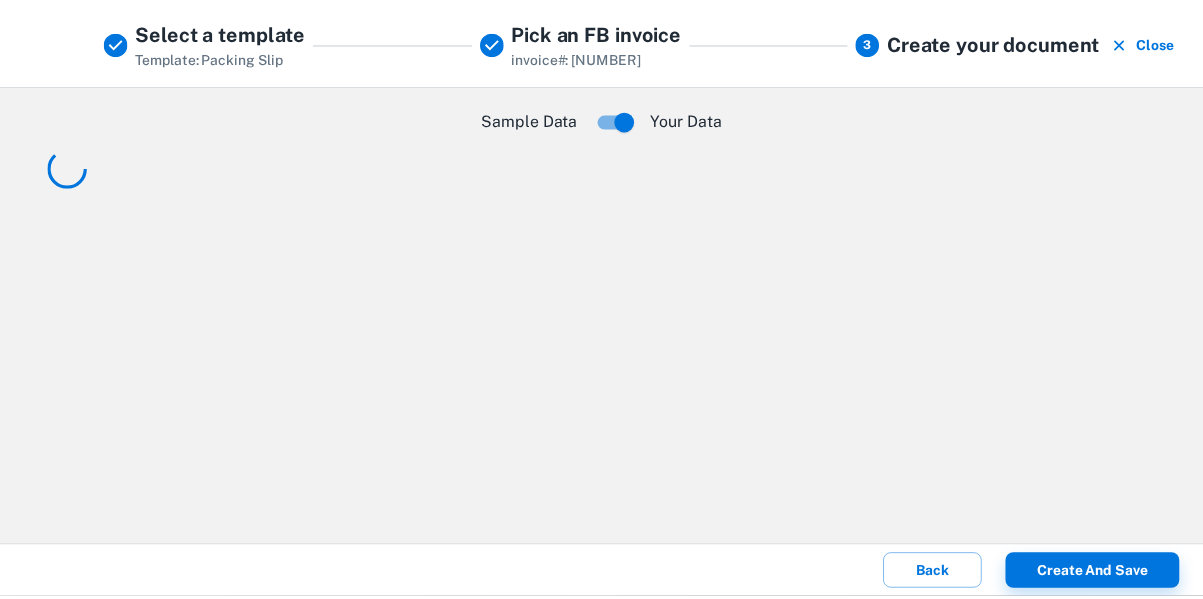 scroll, scrollTop: 0, scrollLeft: 0, axis: both 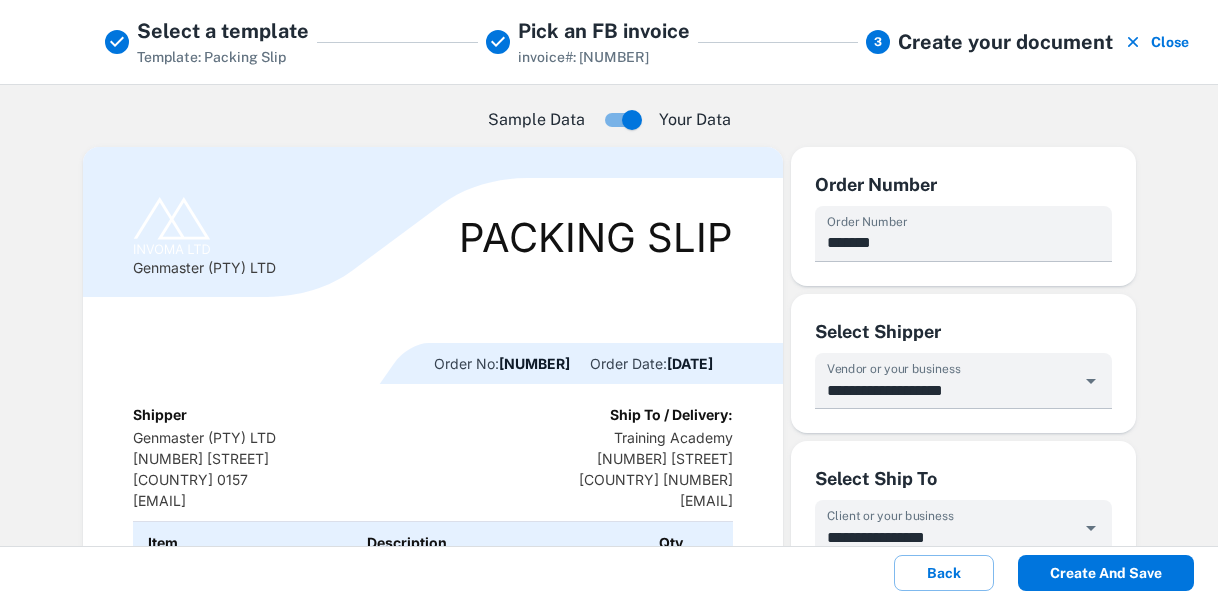 click on "Create and save" at bounding box center (1106, 573) 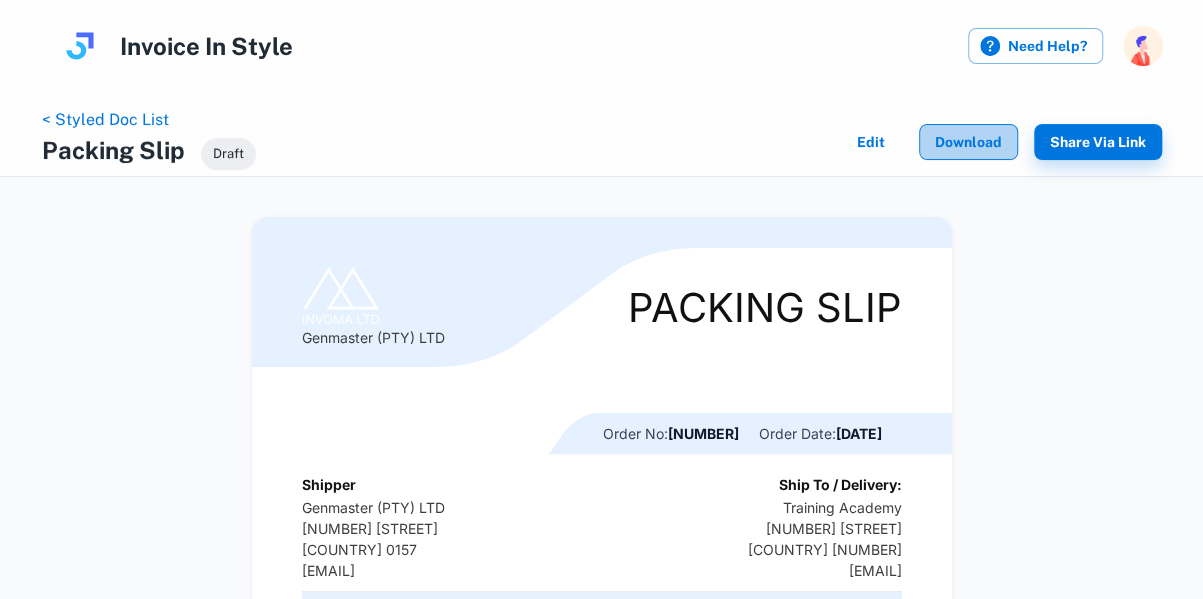 click on "Download" at bounding box center [968, 142] 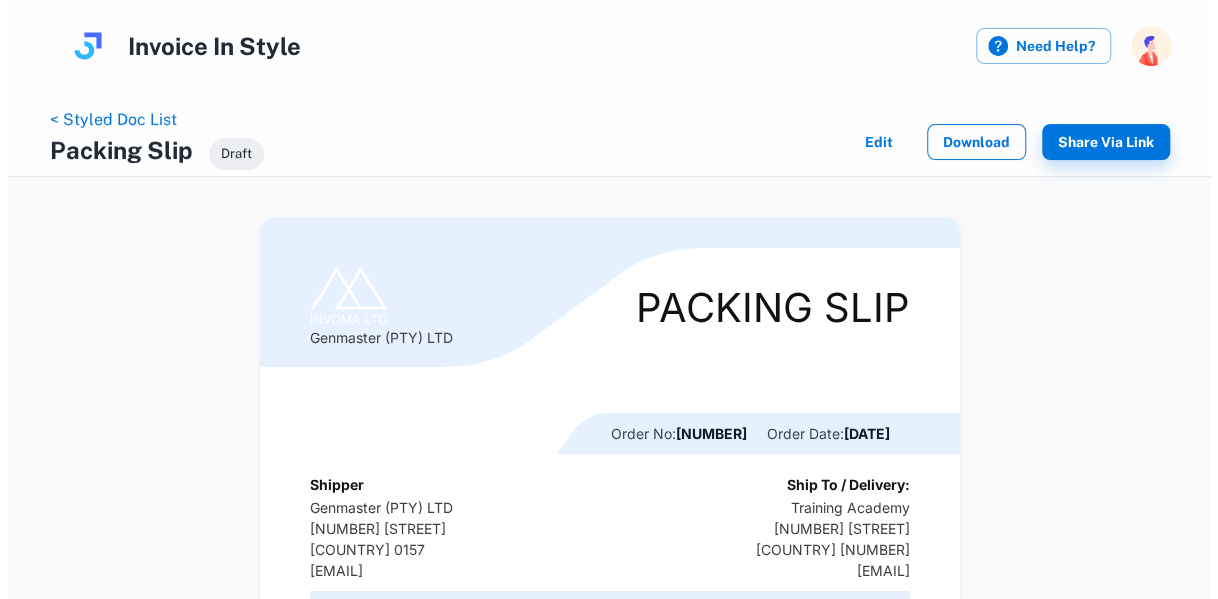 scroll, scrollTop: 0, scrollLeft: 0, axis: both 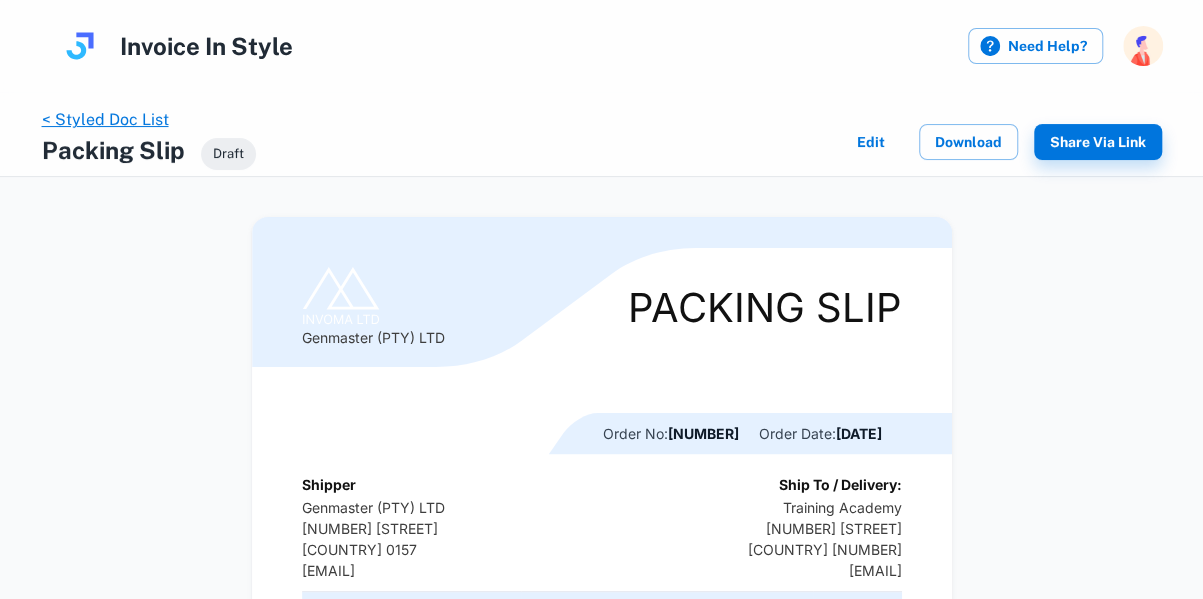 click on "< Styled Doc List" at bounding box center [105, 119] 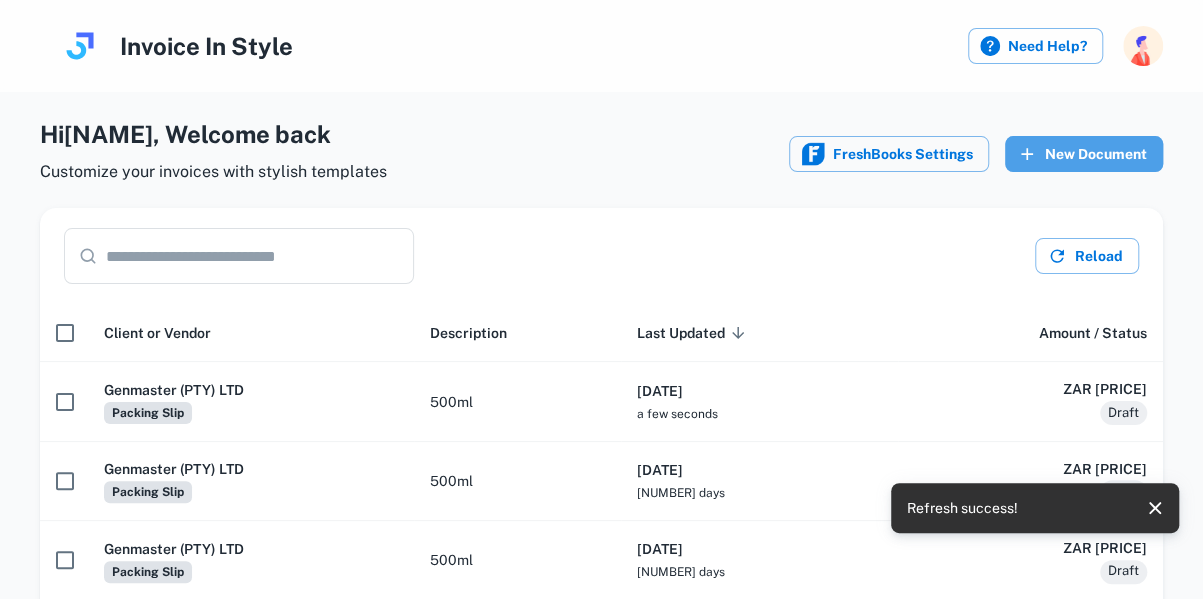 click on "New Document" at bounding box center (1084, 154) 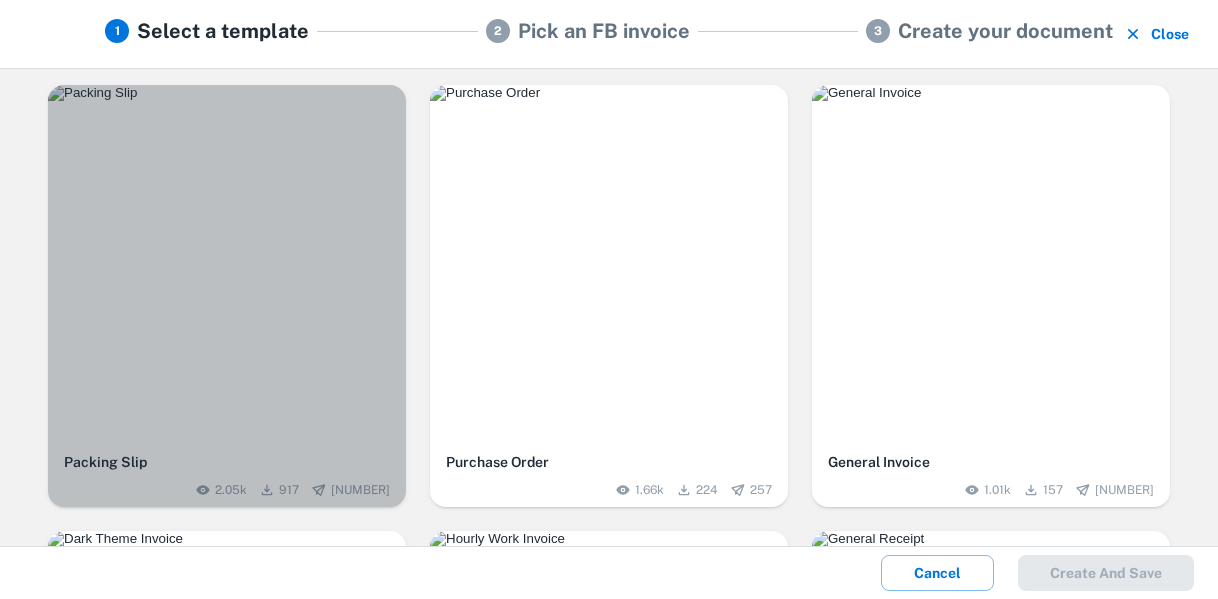 click at bounding box center (227, 93) 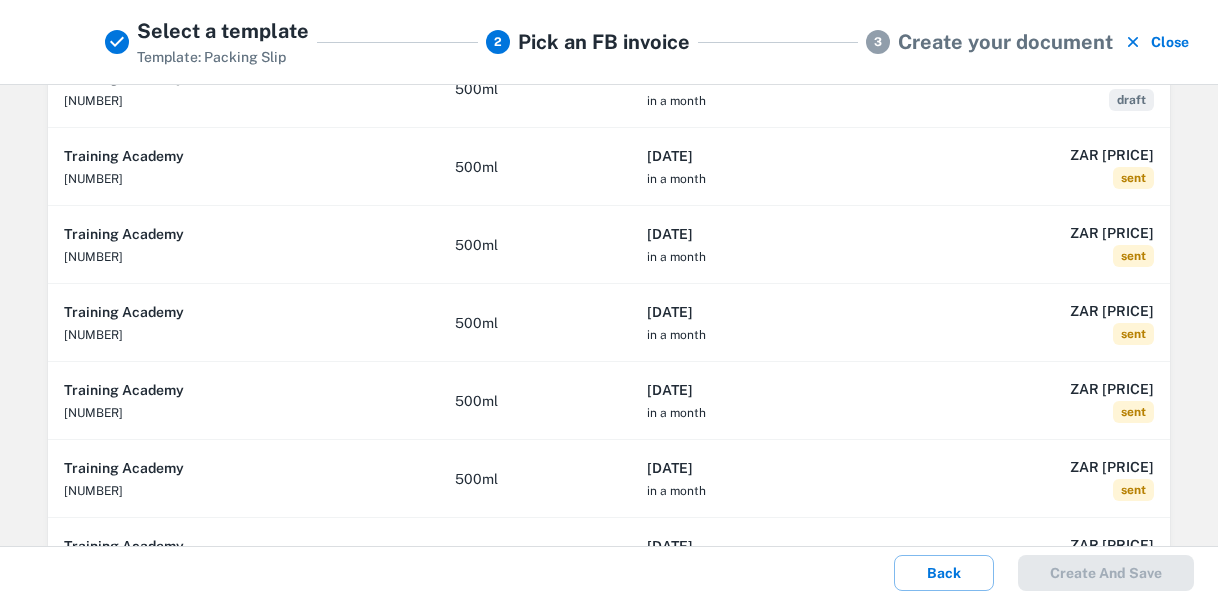 scroll, scrollTop: 212, scrollLeft: 0, axis: vertical 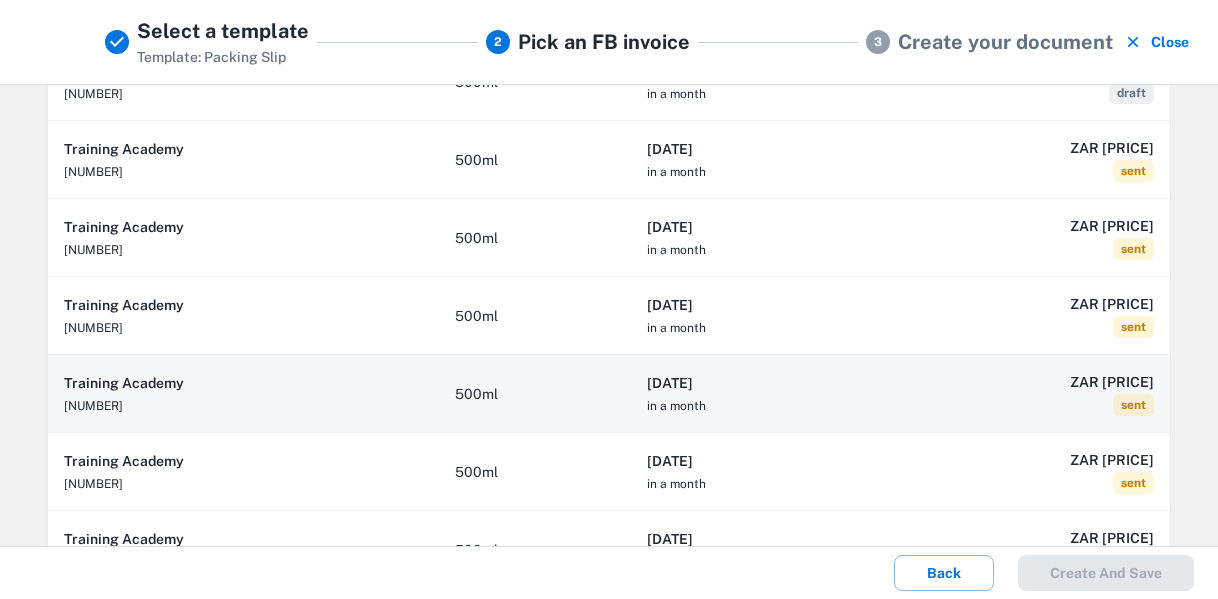 click on "[DATE] in a month" at bounding box center (759, 394) 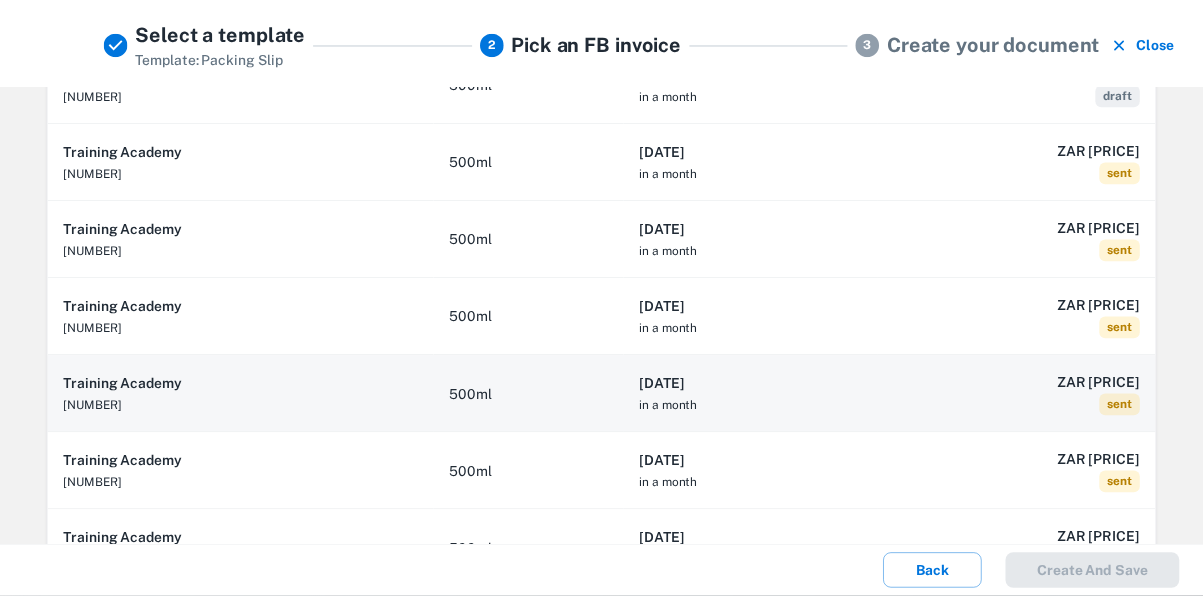 scroll, scrollTop: 0, scrollLeft: 0, axis: both 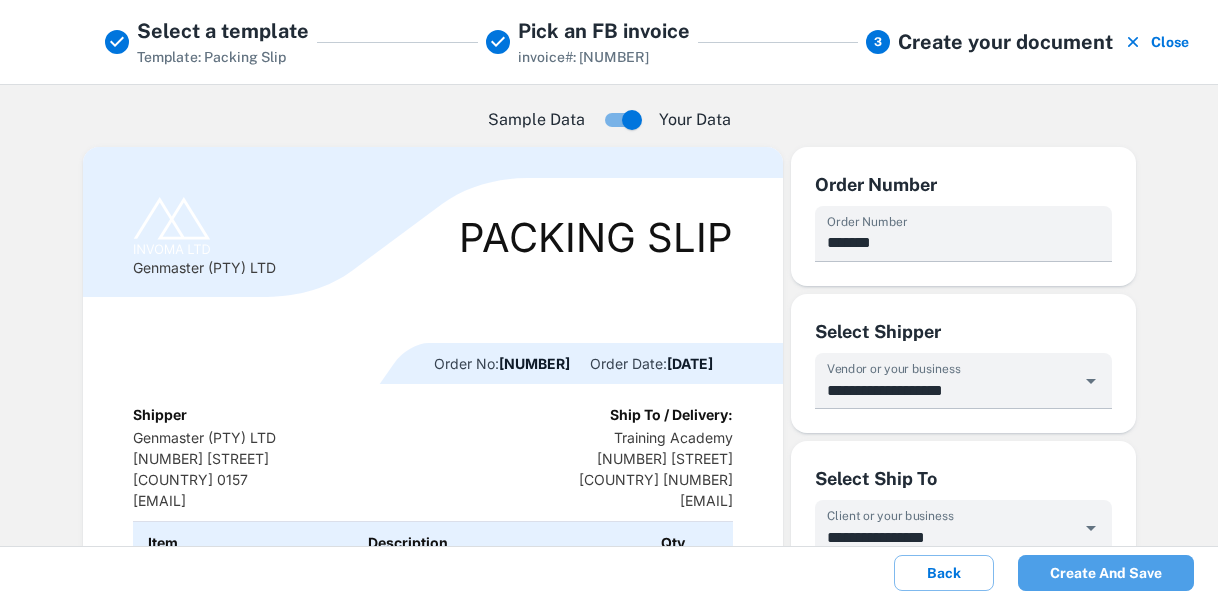 click on "Create and save" at bounding box center [1106, 573] 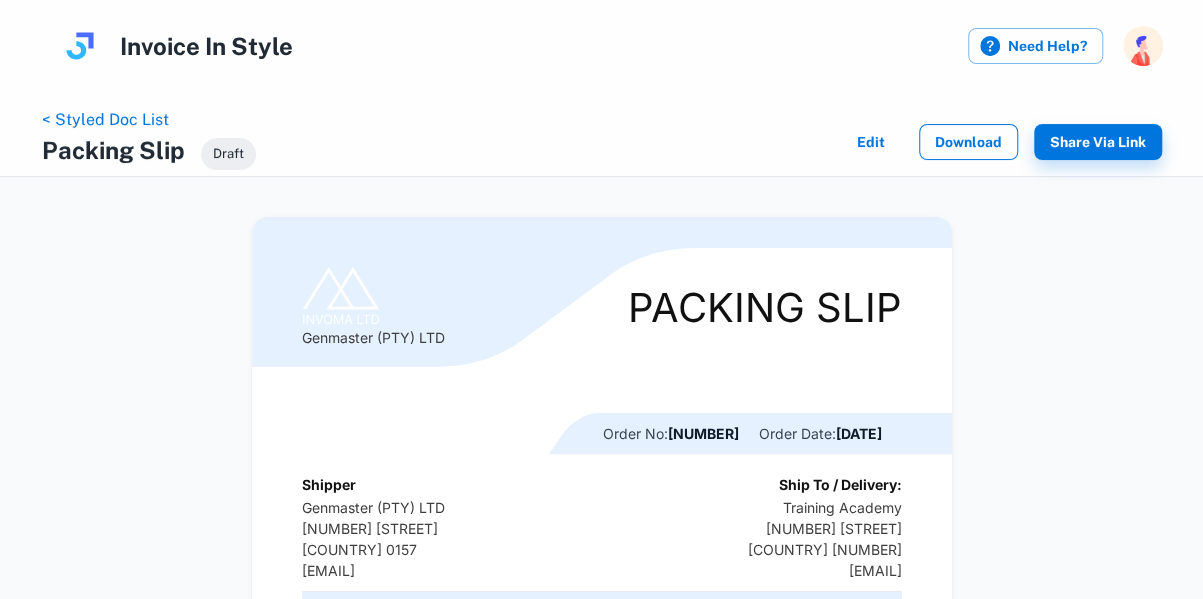 click on "Download" at bounding box center (968, 142) 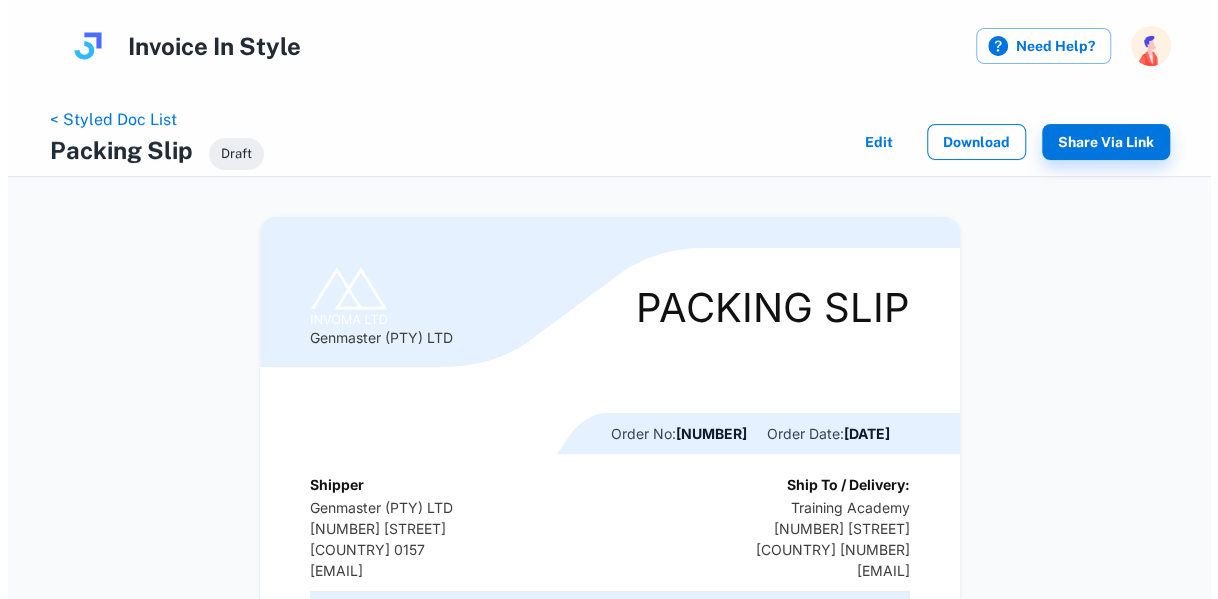 scroll, scrollTop: 0, scrollLeft: 0, axis: both 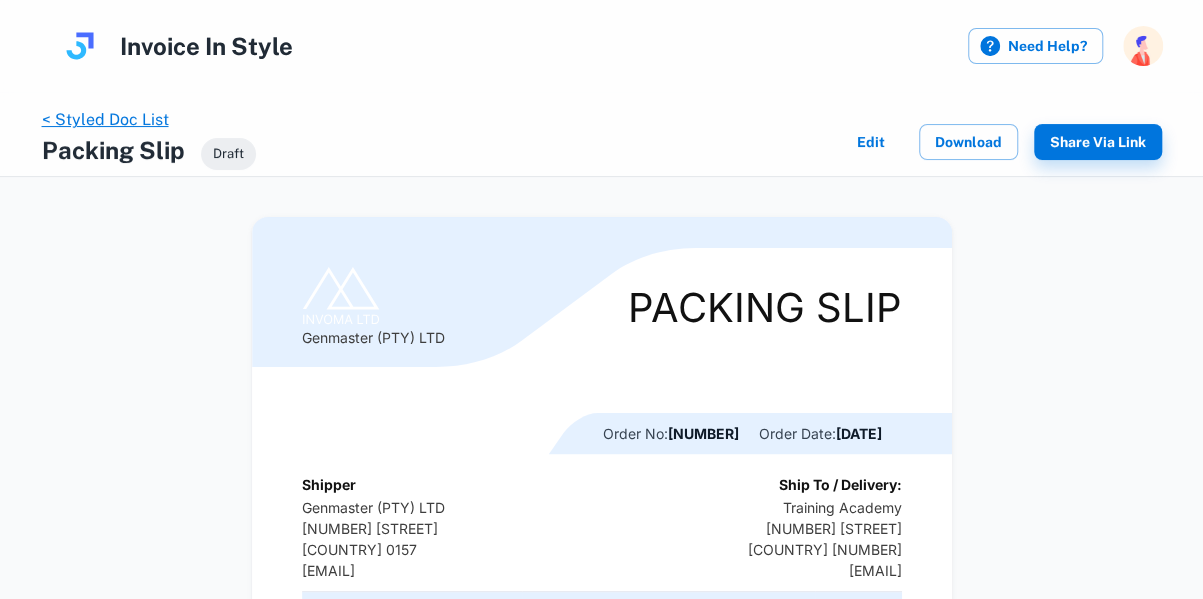 click on "< Styled Doc List" at bounding box center [105, 119] 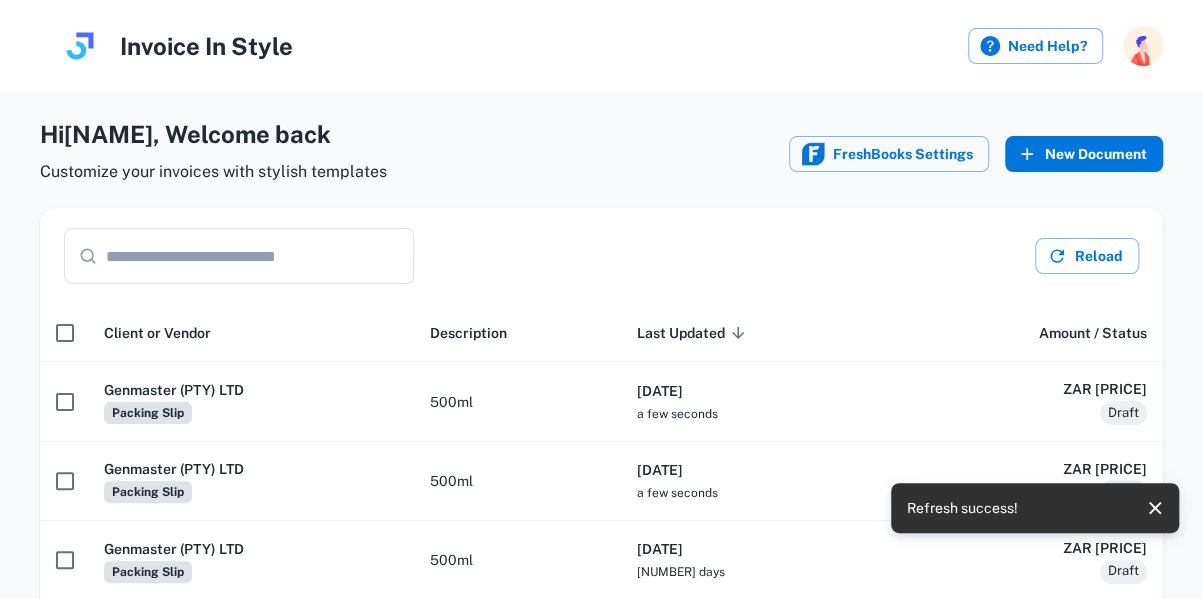 click on "New Document" at bounding box center (1084, 154) 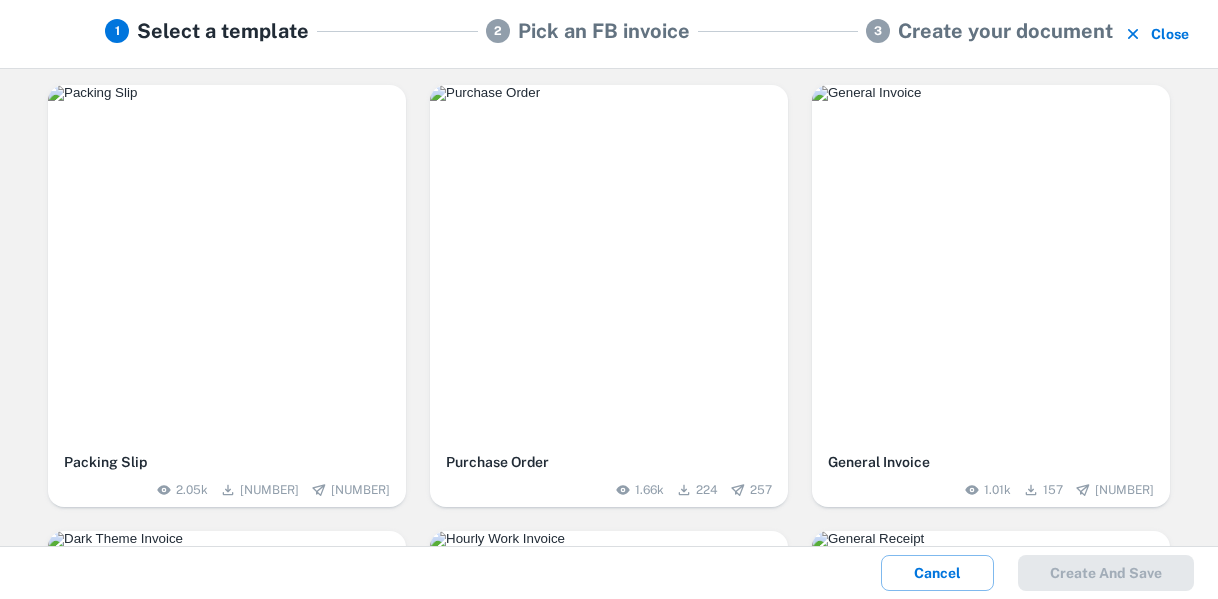 click at bounding box center [227, 93] 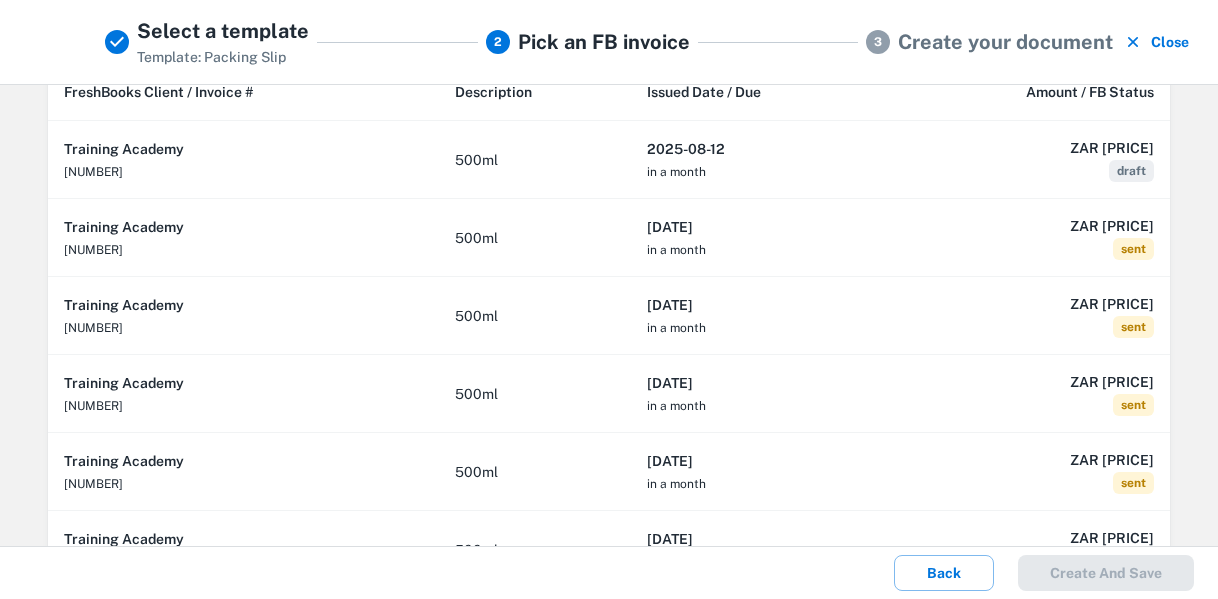 scroll, scrollTop: 150, scrollLeft: 0, axis: vertical 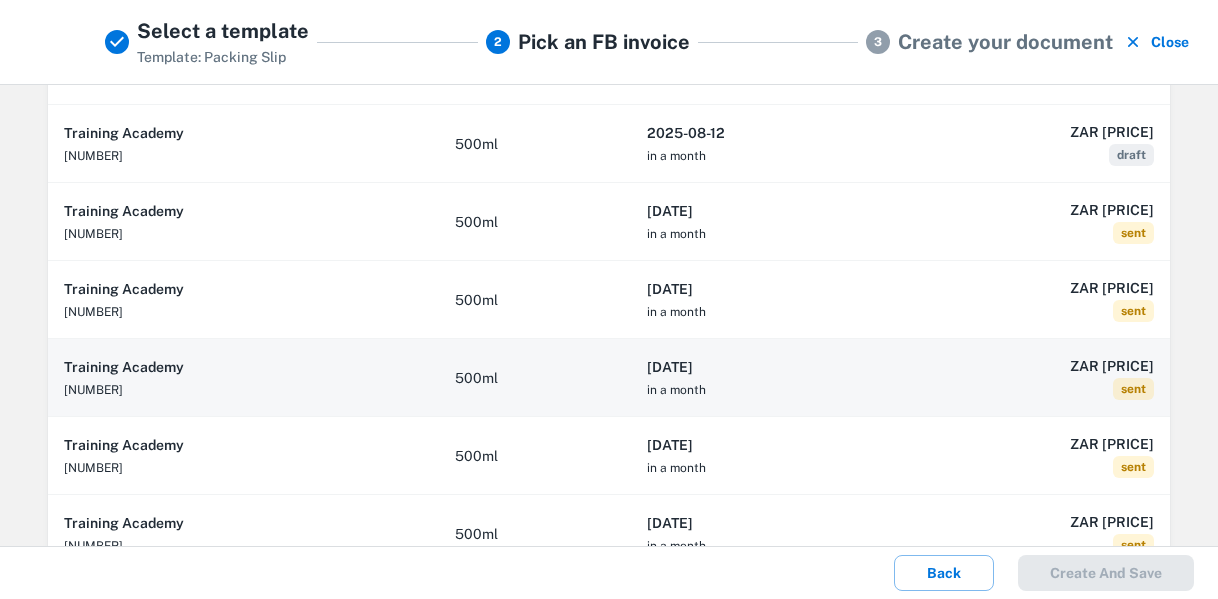 click on "[DATE] in a month" at bounding box center (759, 378) 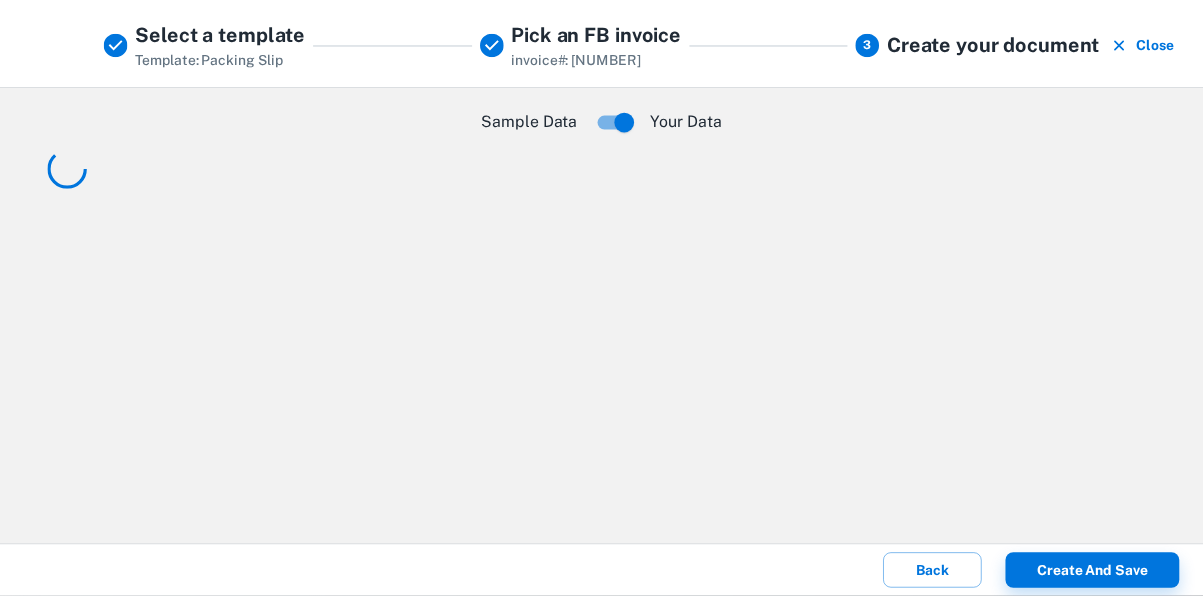 scroll, scrollTop: 0, scrollLeft: 0, axis: both 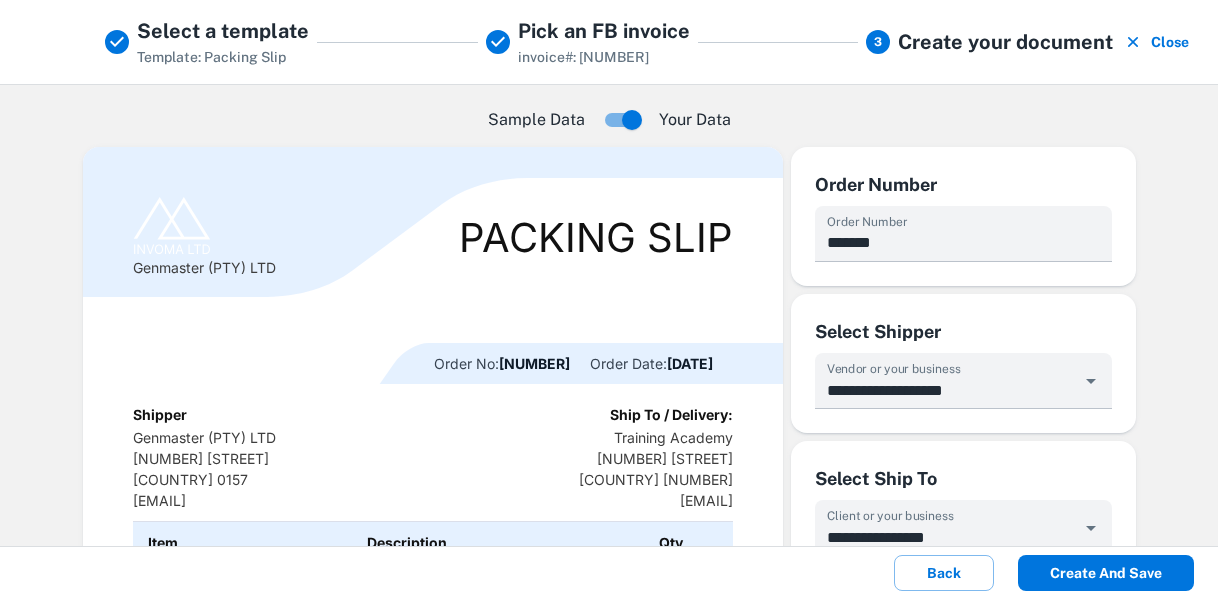 click on "Create and save" at bounding box center [1106, 573] 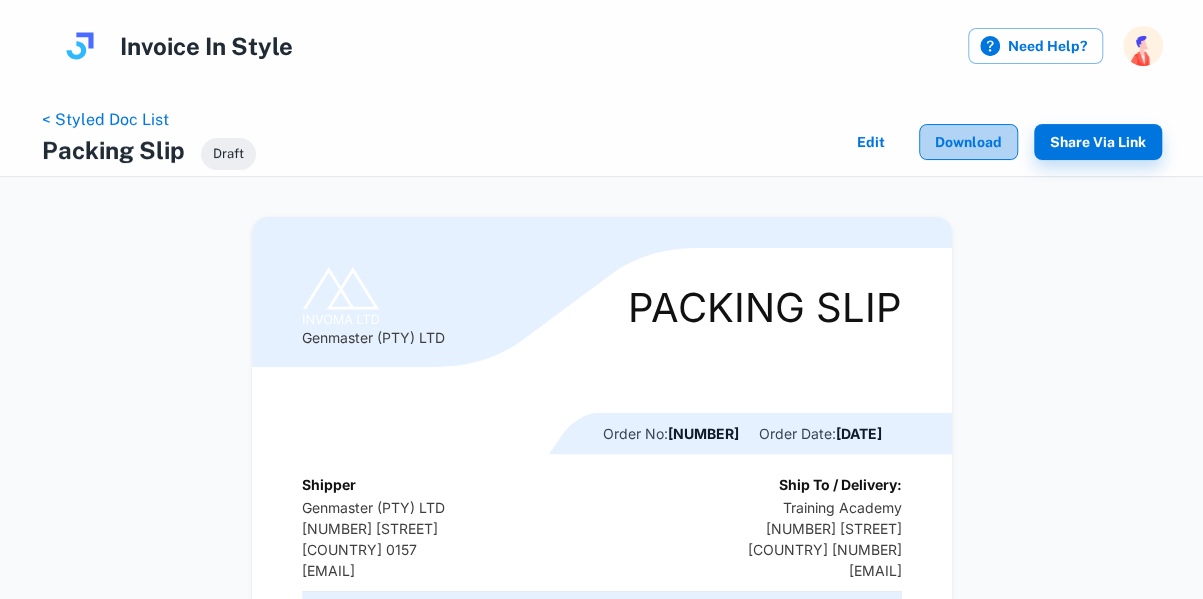 click on "Download" at bounding box center (968, 142) 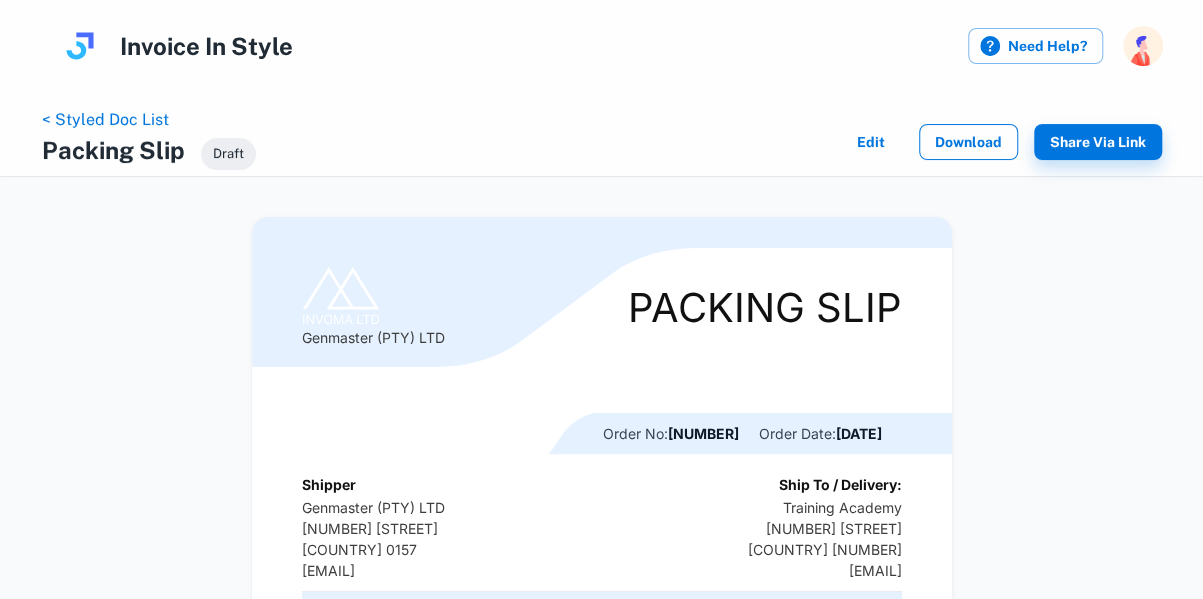 scroll, scrollTop: 0, scrollLeft: 0, axis: both 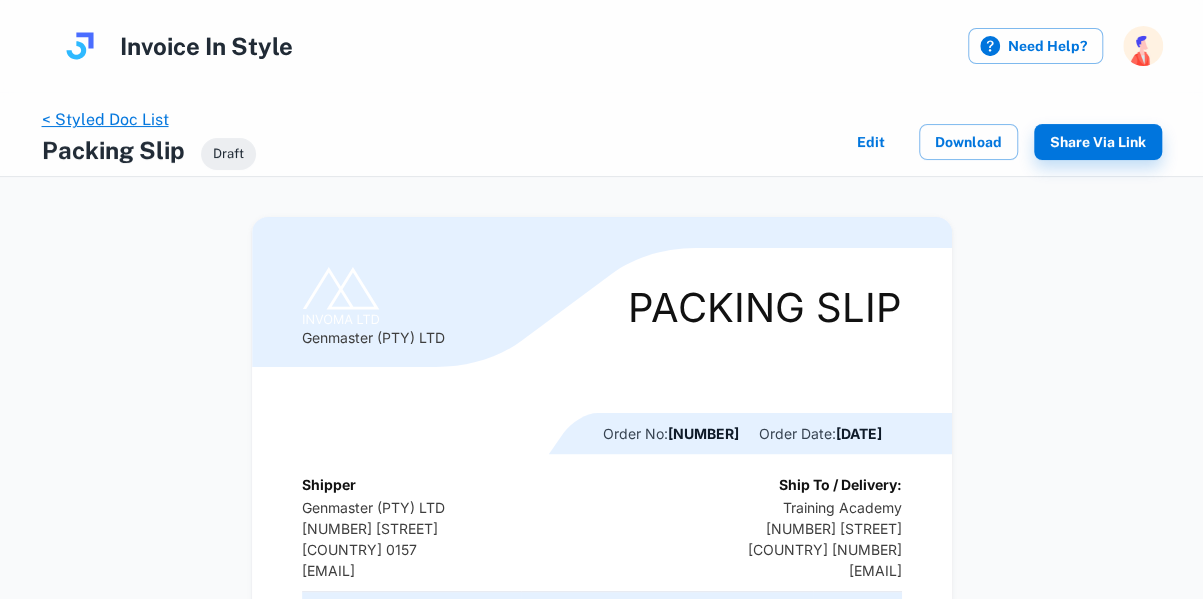 click on "< Styled Doc List" at bounding box center [105, 119] 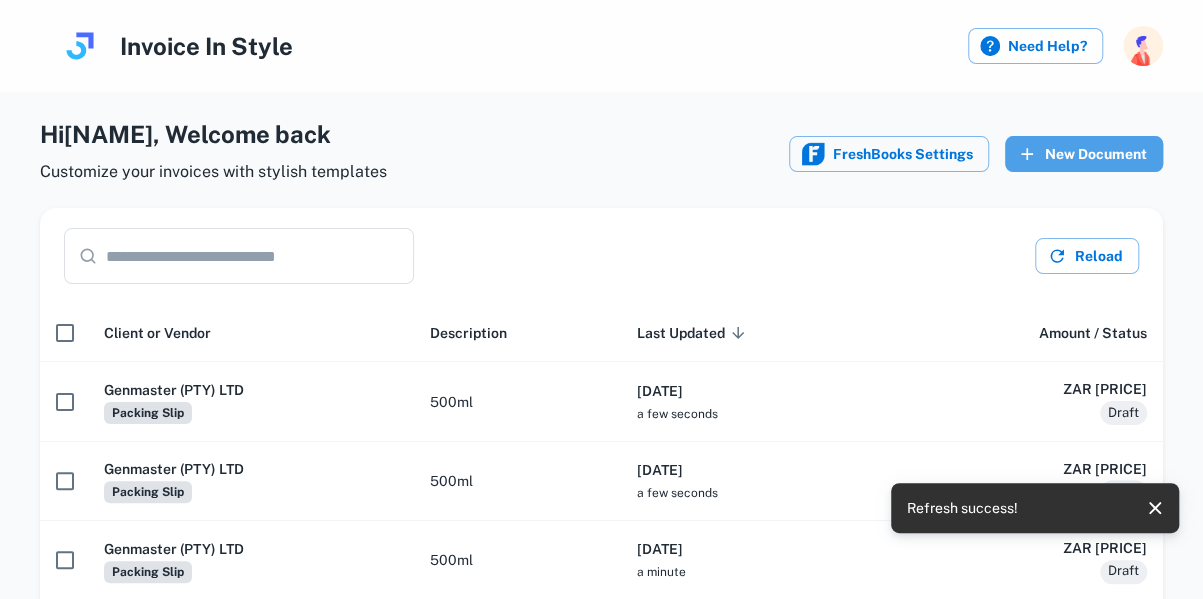 click on "New Document" at bounding box center [1084, 154] 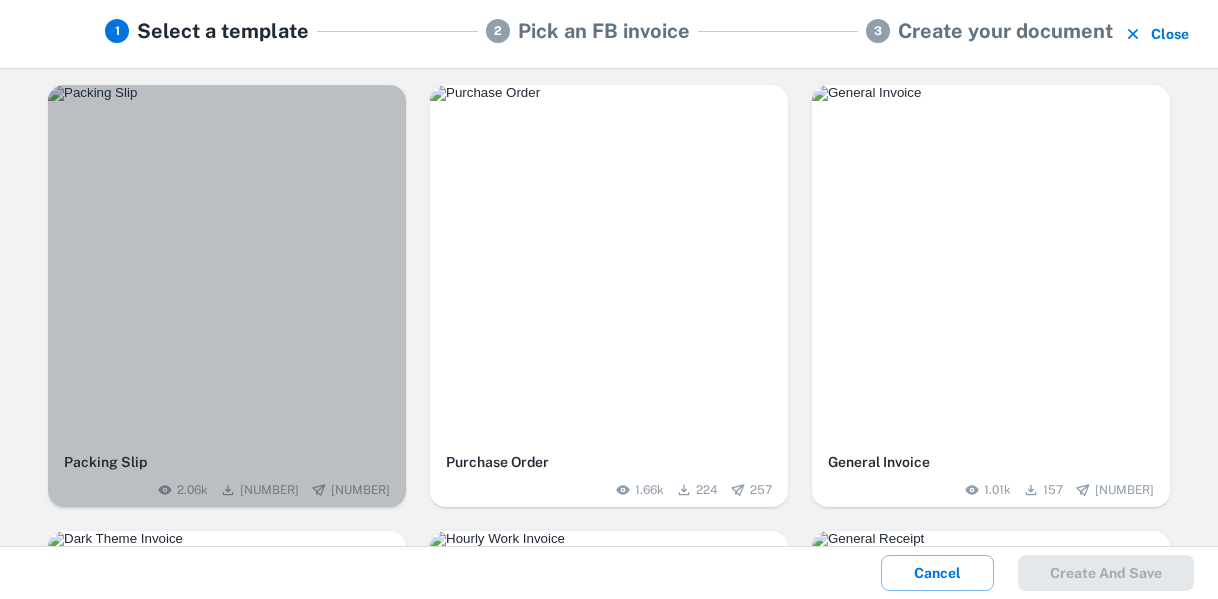 click at bounding box center (227, 93) 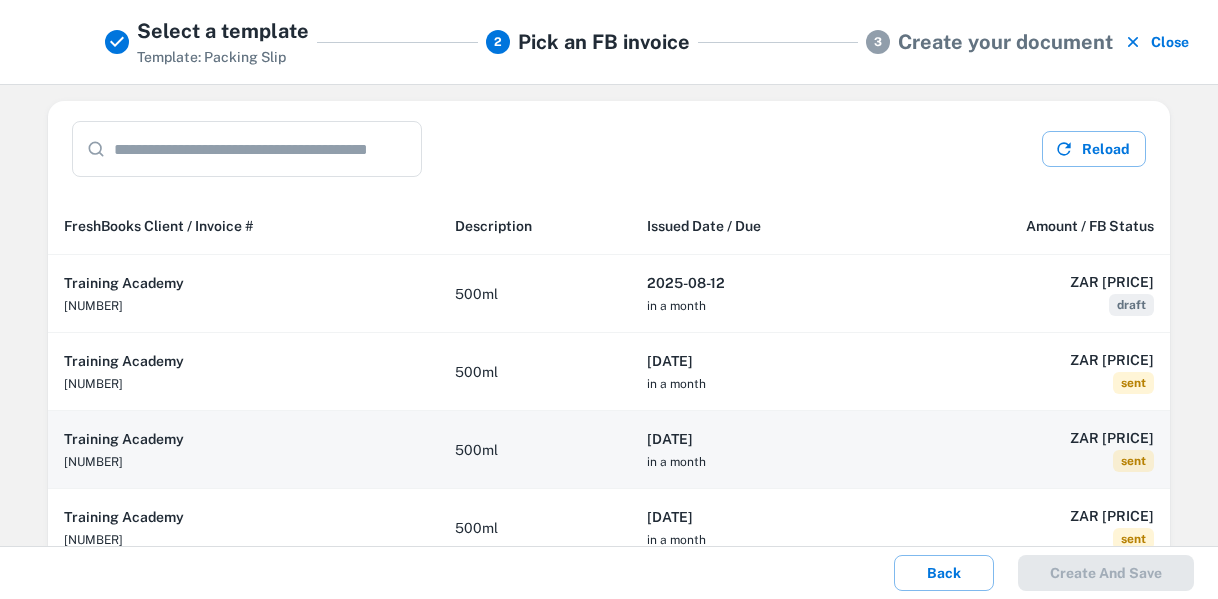 click on "Training Academy" at bounding box center [243, 439] 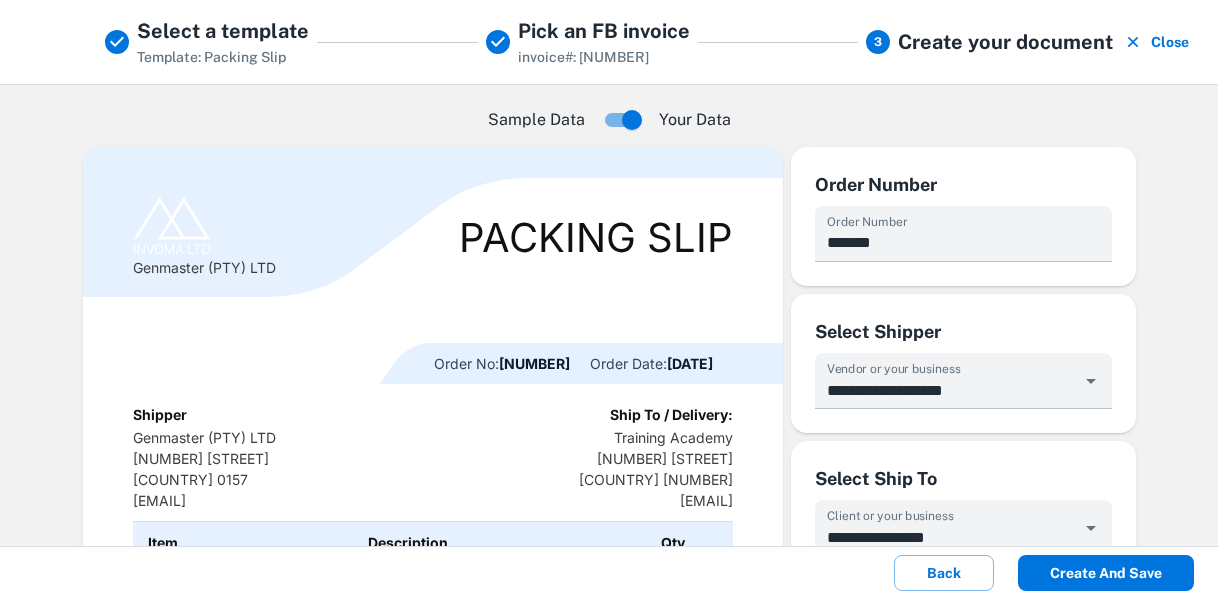 click on "Create and save" at bounding box center [1106, 573] 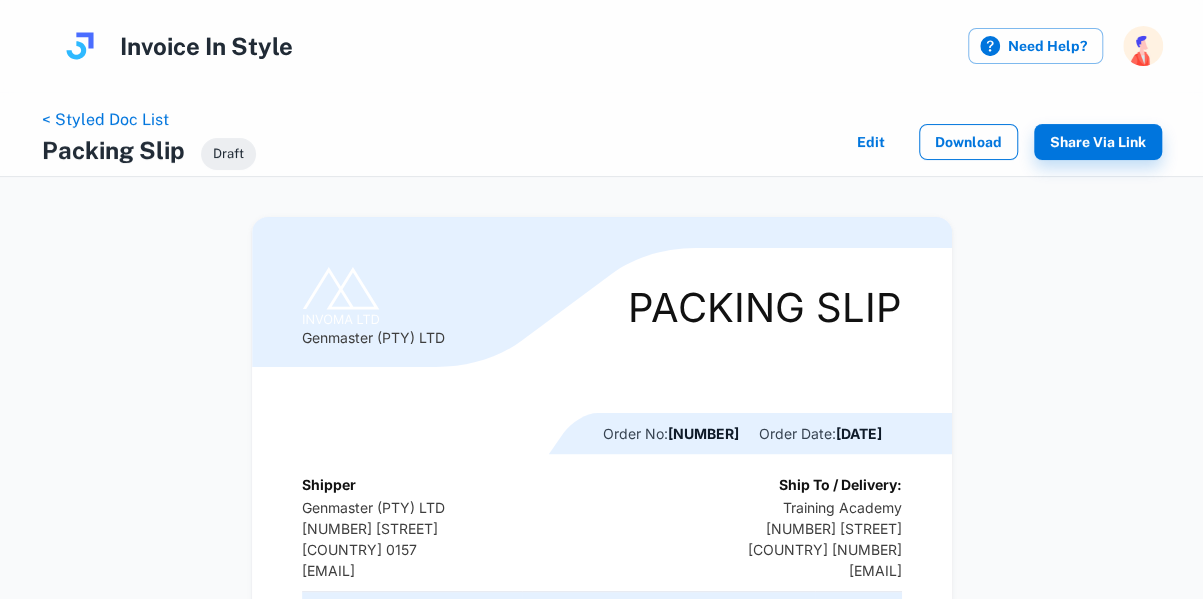click on "Download" at bounding box center (968, 142) 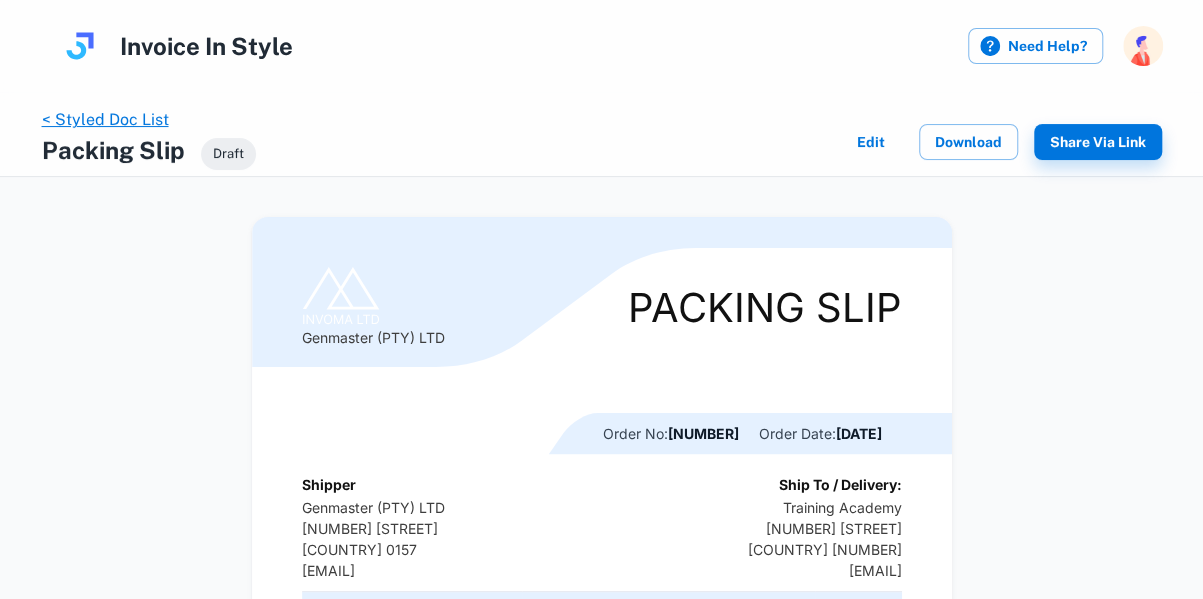 click on "< Styled Doc List" at bounding box center (105, 119) 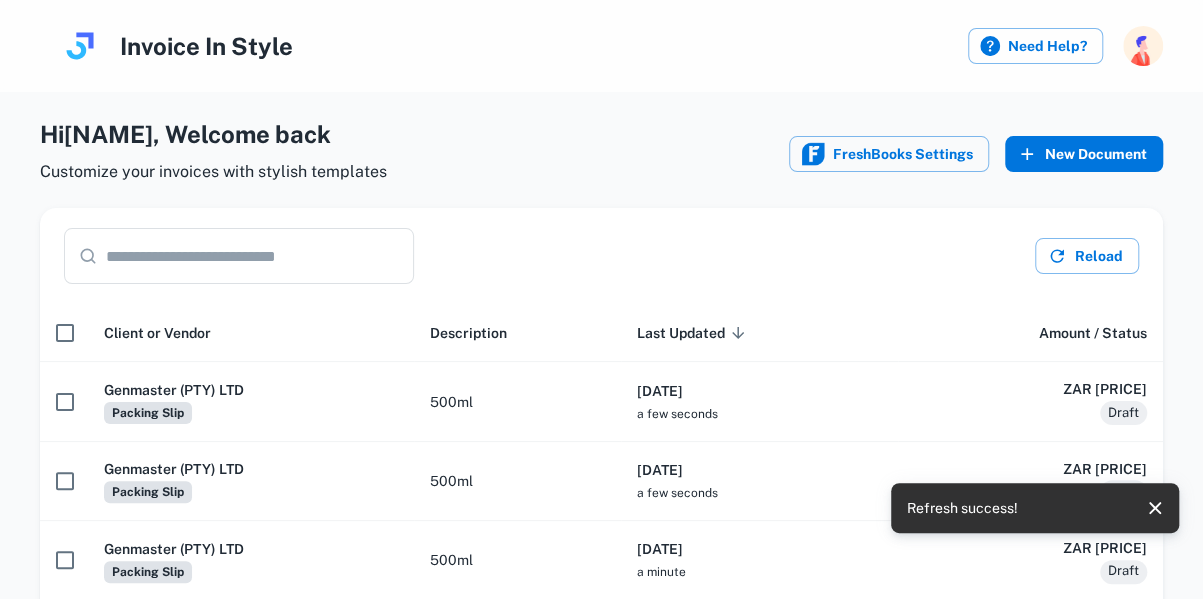 click on "New Document" at bounding box center [1084, 154] 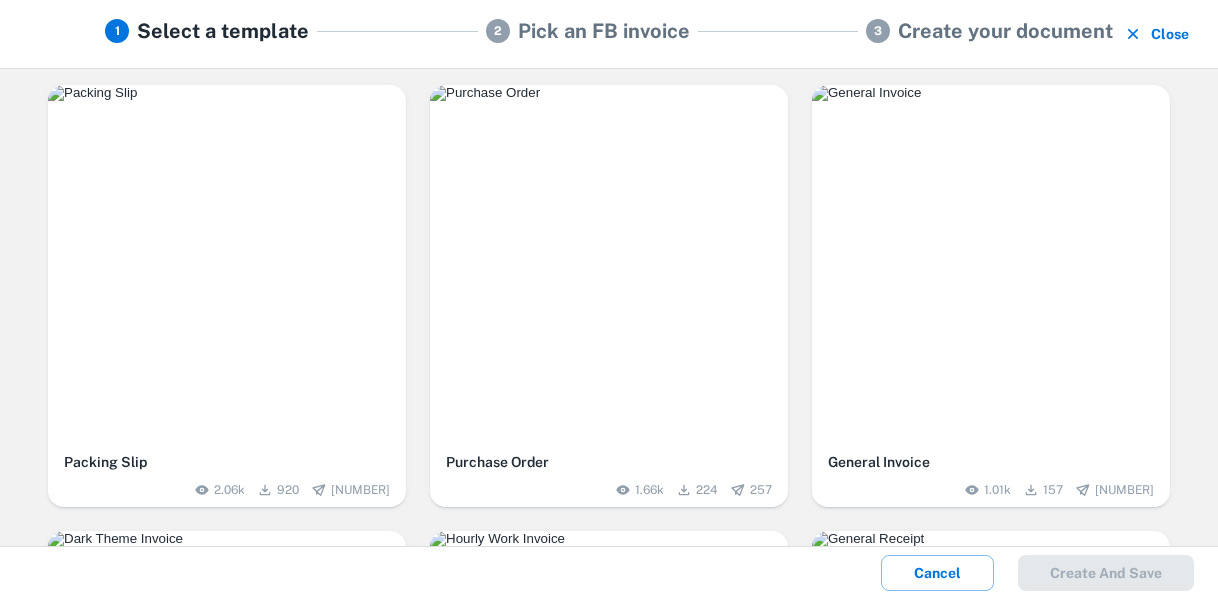 click at bounding box center [227, 93] 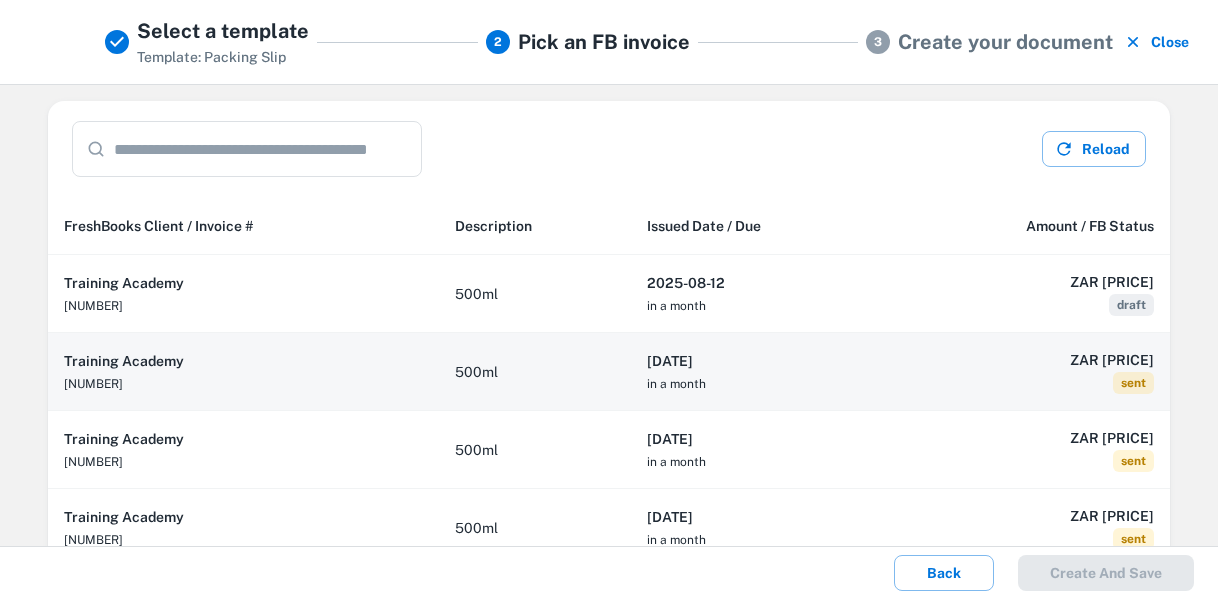 click on "500ml" at bounding box center (535, 372) 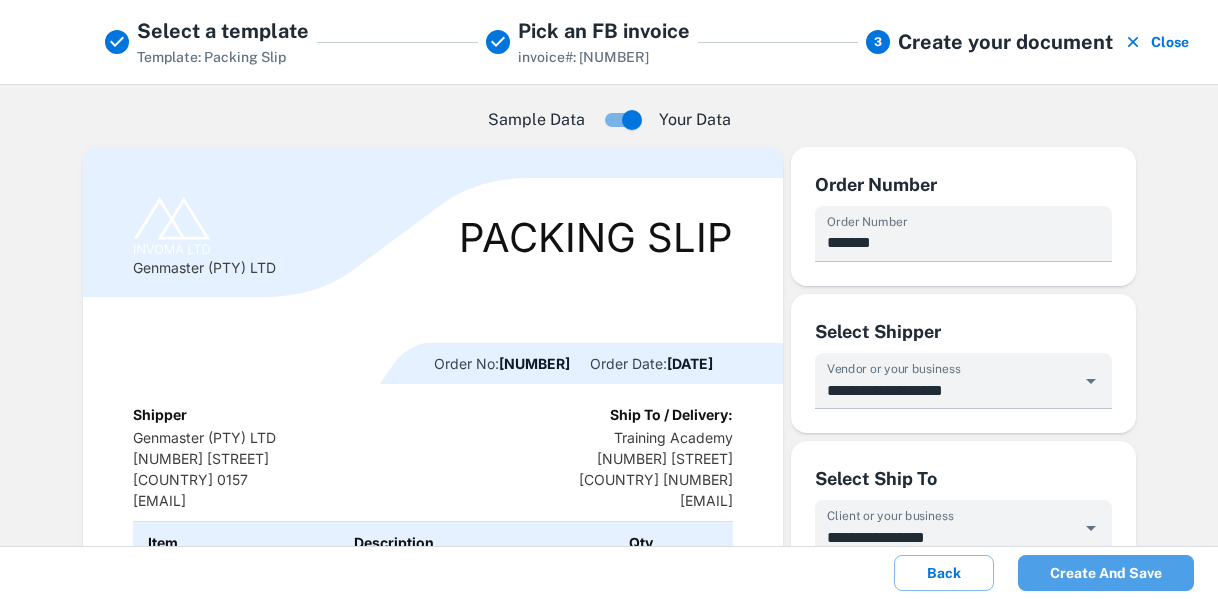 click on "Create and save" at bounding box center [1106, 573] 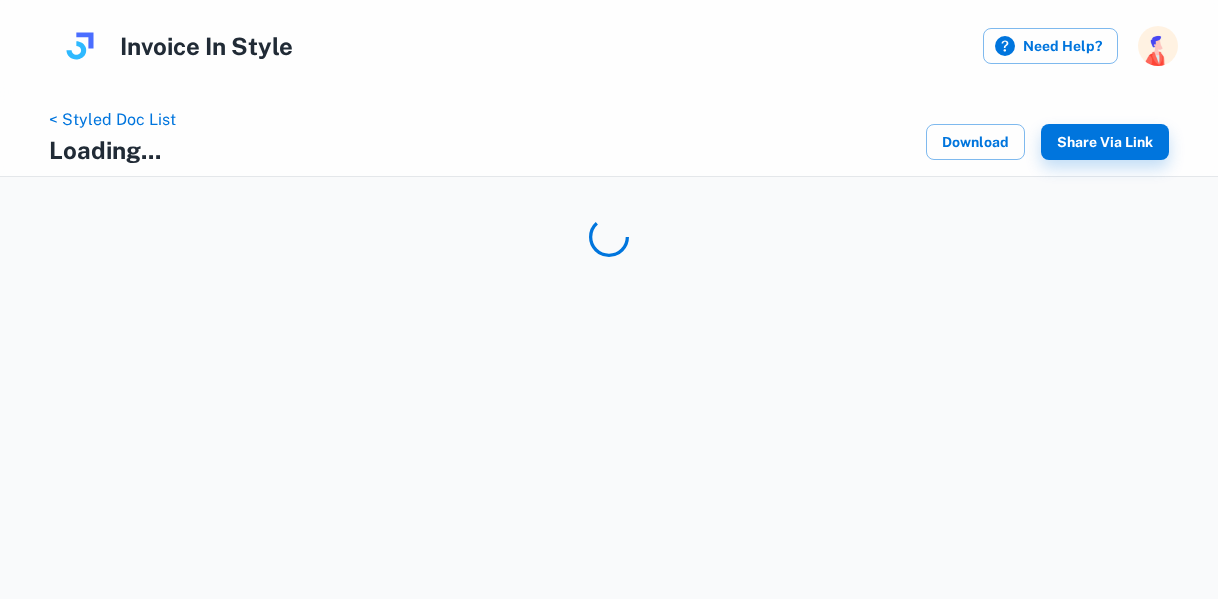 click at bounding box center (609, 194) 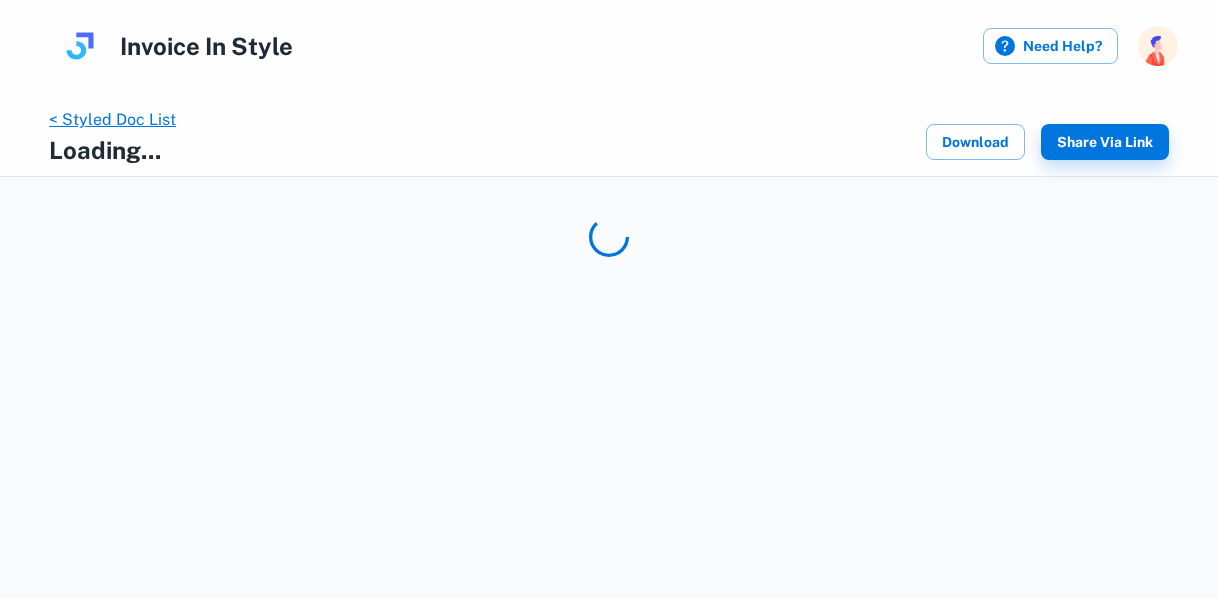 click on "< Styled Doc List" at bounding box center [112, 119] 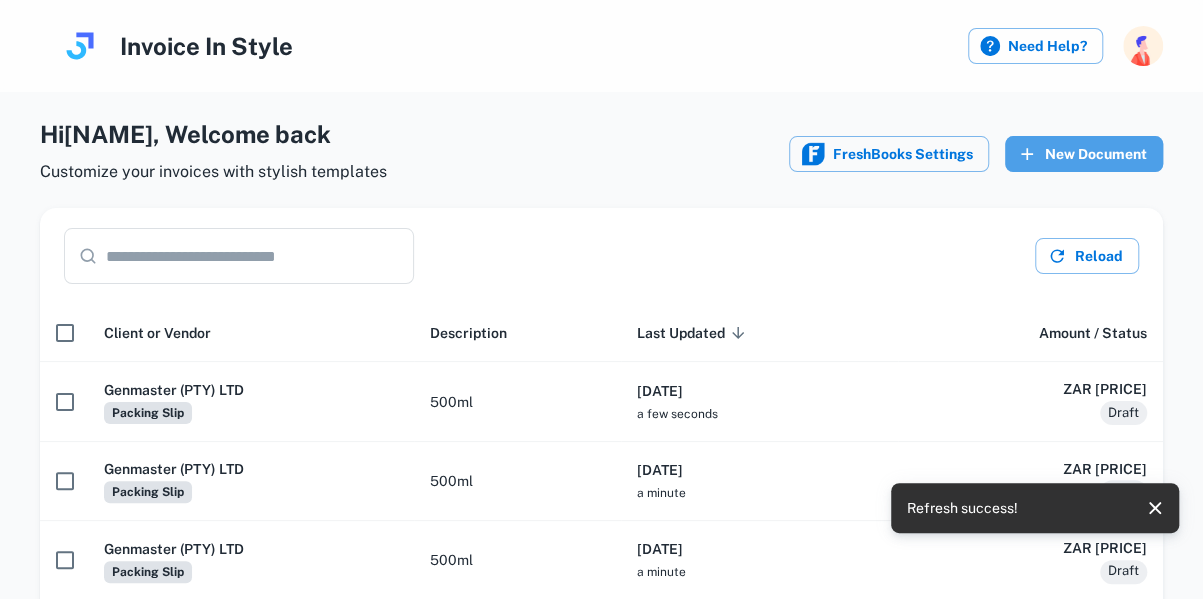 click on "New Document" at bounding box center [1084, 154] 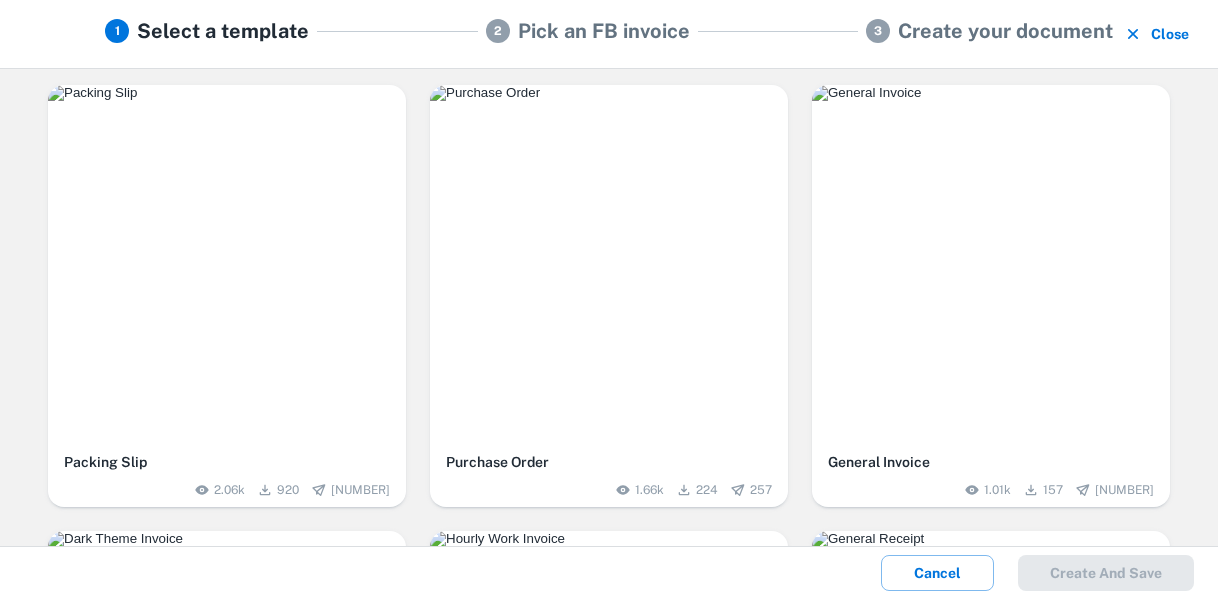 click at bounding box center (227, 93) 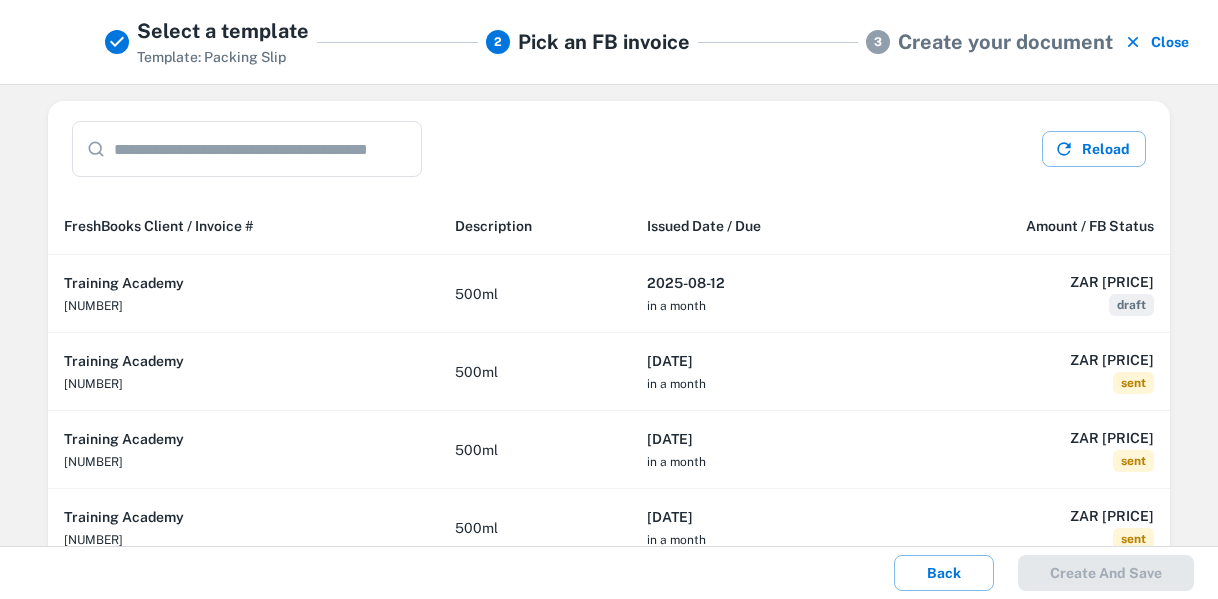click on "Close Select a template Template: Packing Slip 2 Pick an FB invoice 3 Create your document Close" at bounding box center (609, 42) 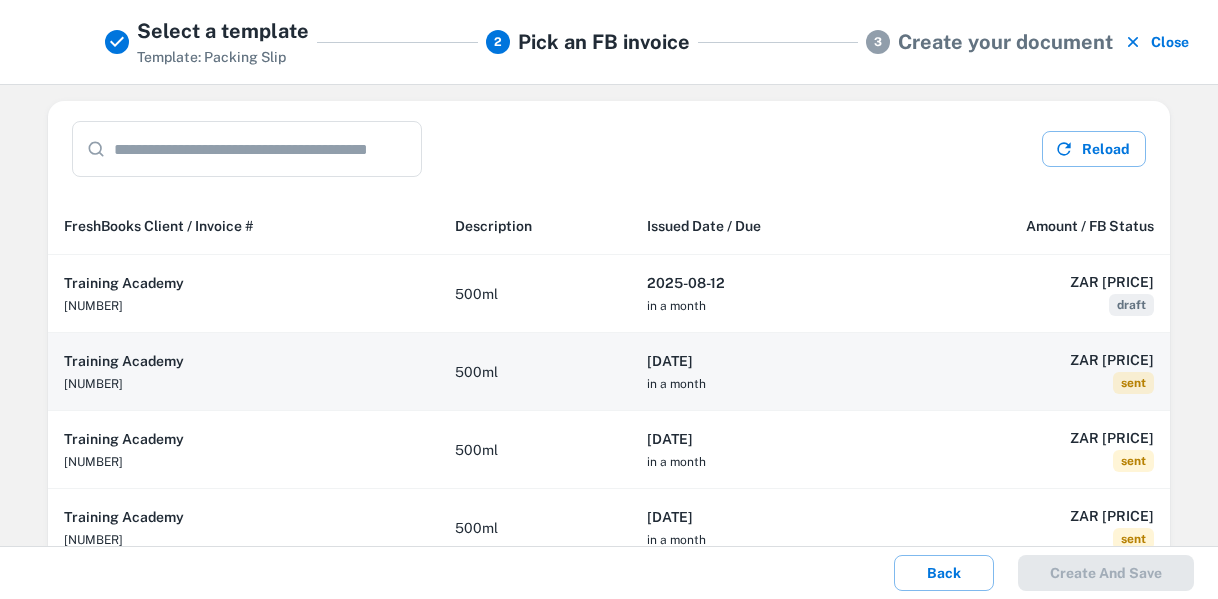 click on "500ml" at bounding box center [535, 372] 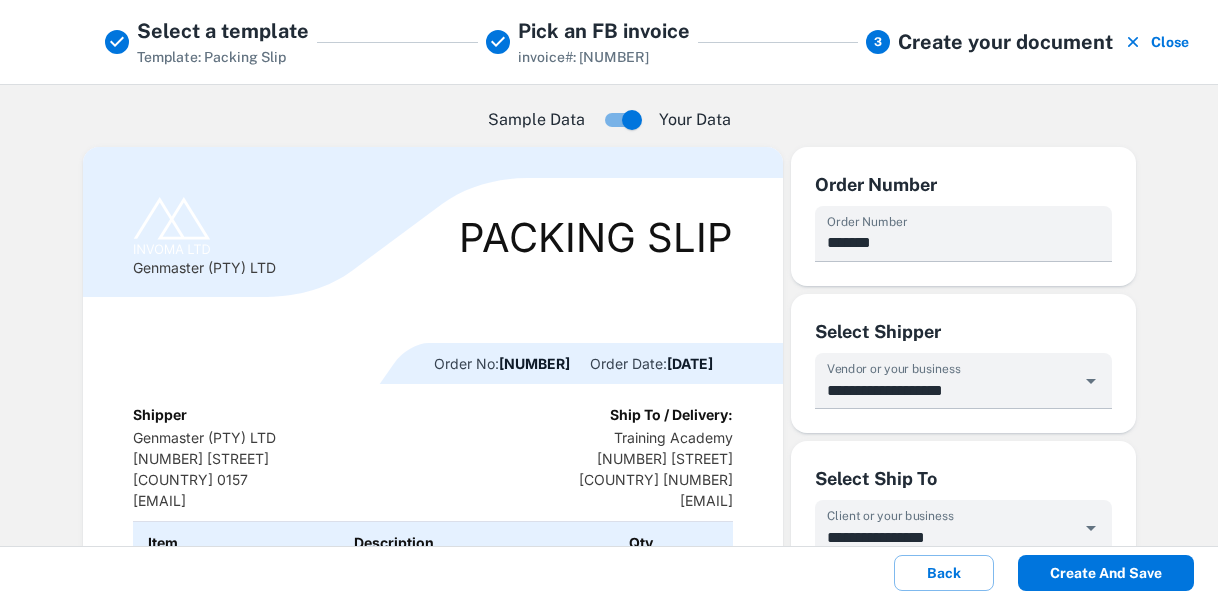 click on "Create and save" at bounding box center (1106, 573) 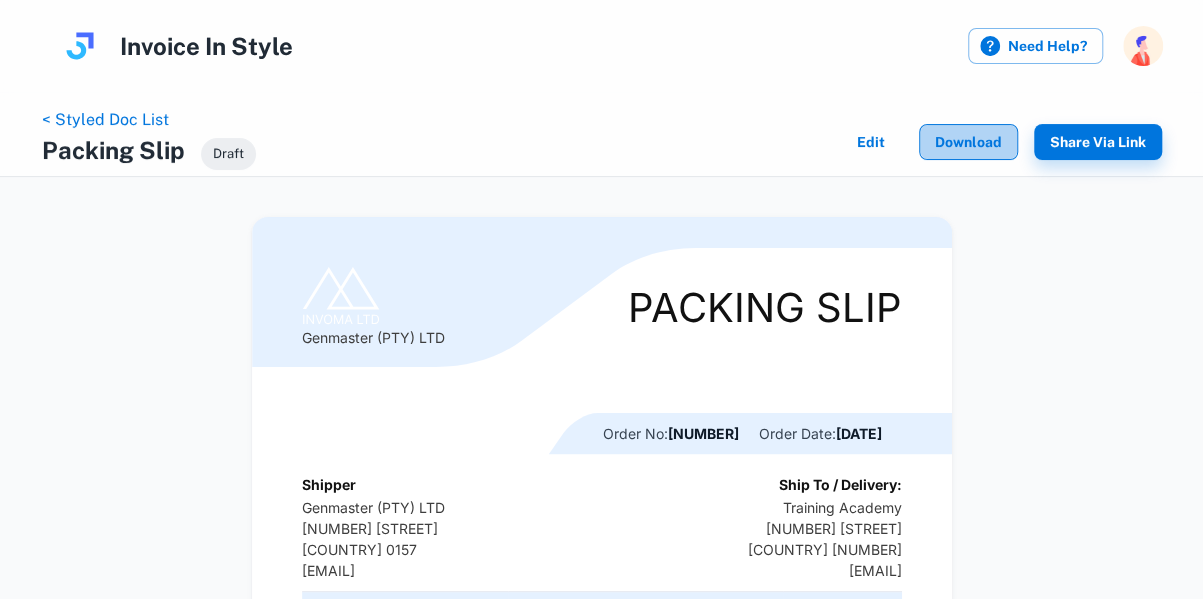 click on "Download" at bounding box center [968, 142] 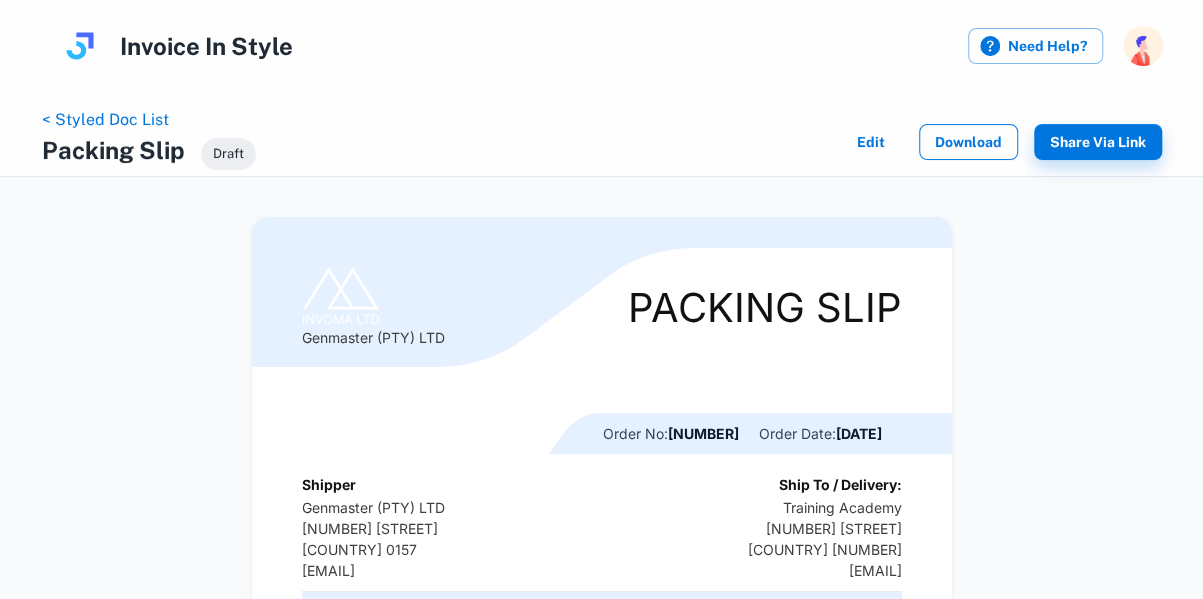 scroll, scrollTop: 0, scrollLeft: 0, axis: both 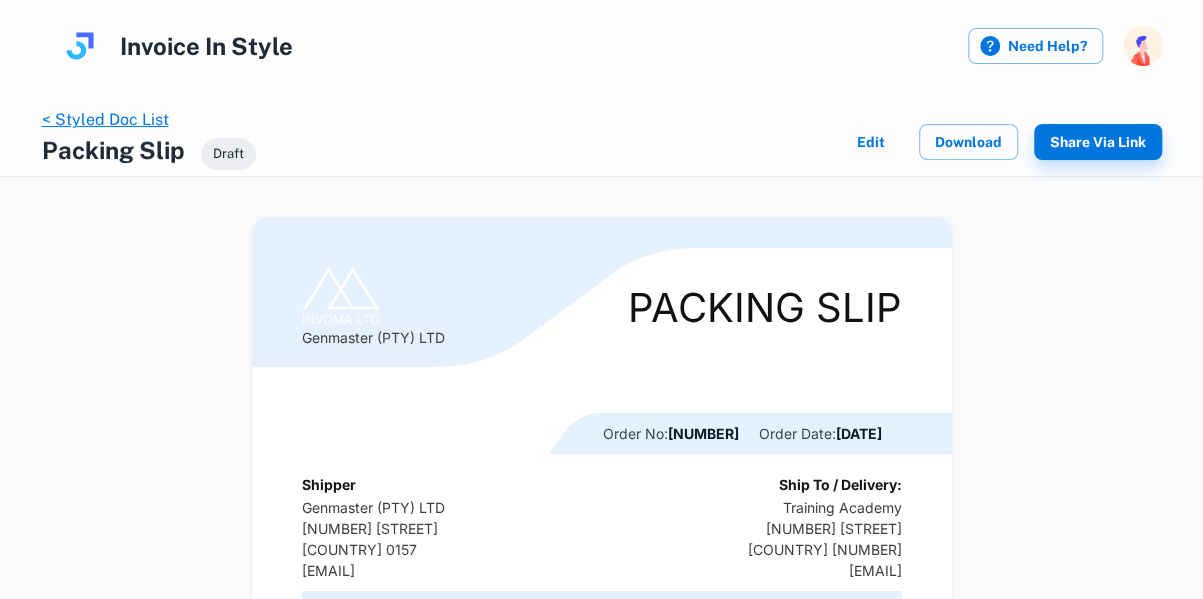 click on "< Styled Doc List" at bounding box center (105, 119) 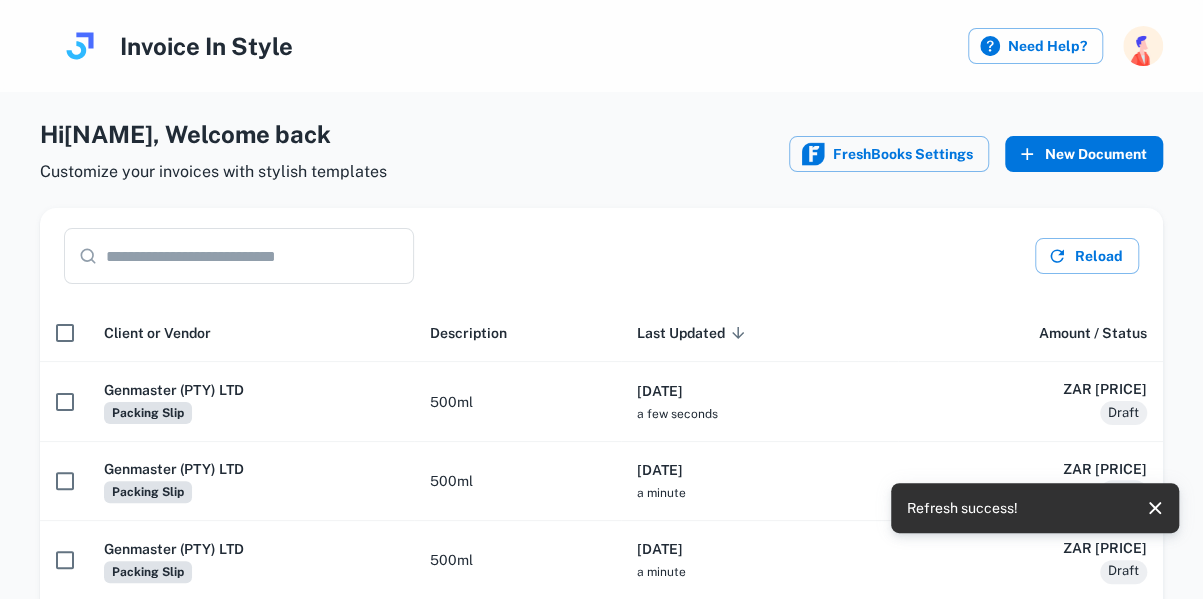 click on "New Document" at bounding box center (1084, 154) 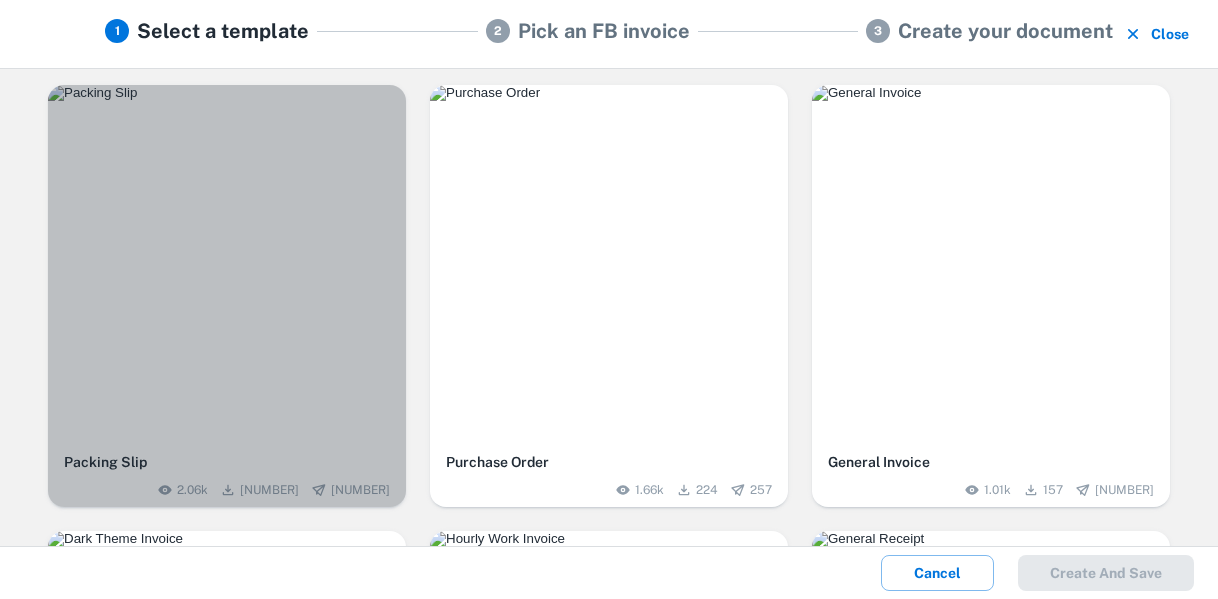 click at bounding box center (227, 264) 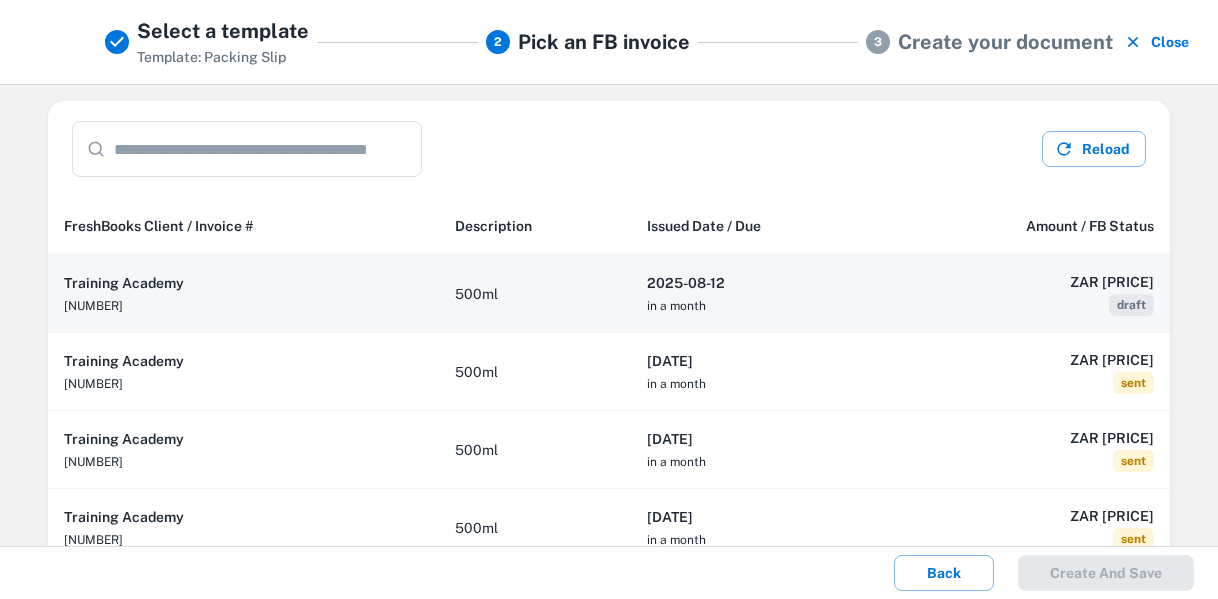 click on "Training Academy [NUMBER]" at bounding box center [243, 294] 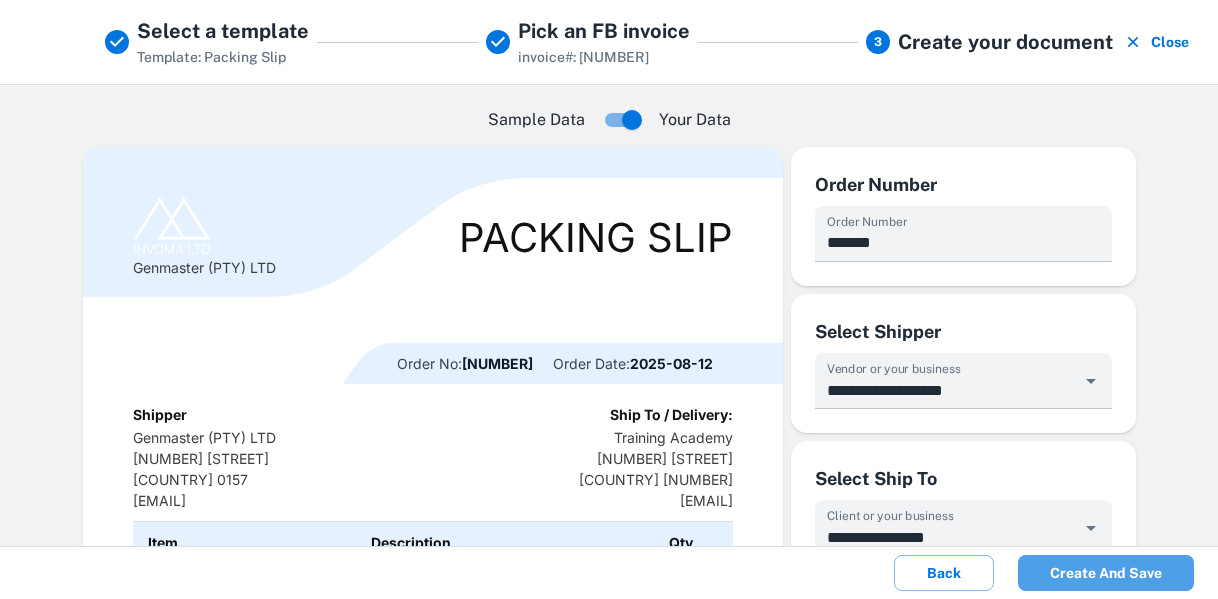 click on "Create and save" at bounding box center (1106, 573) 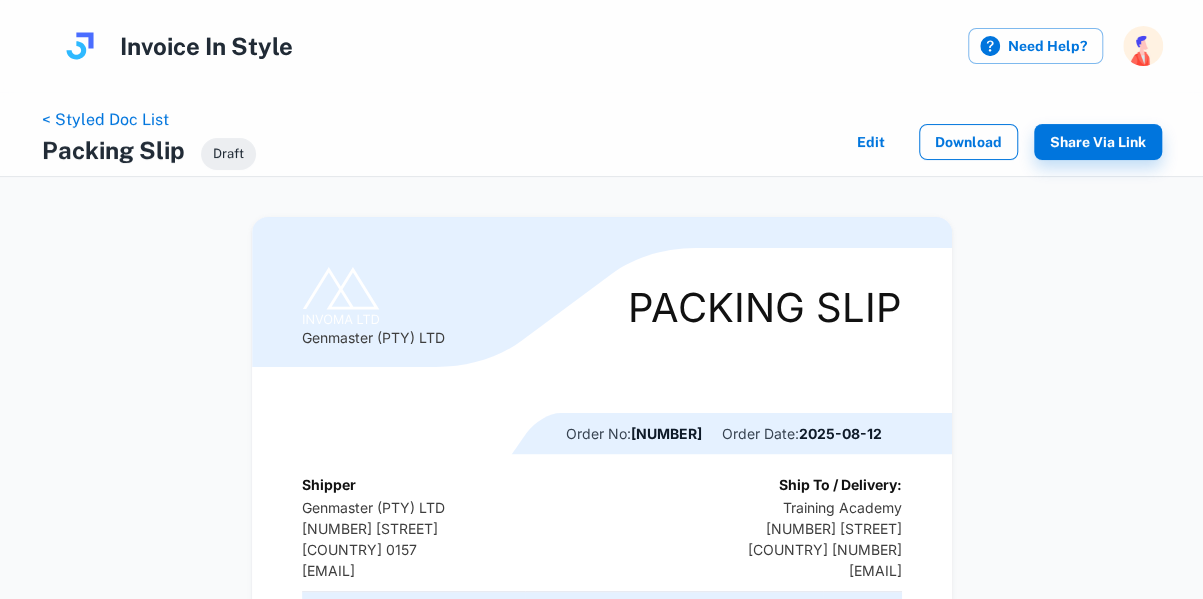 click on "Download" at bounding box center [968, 142] 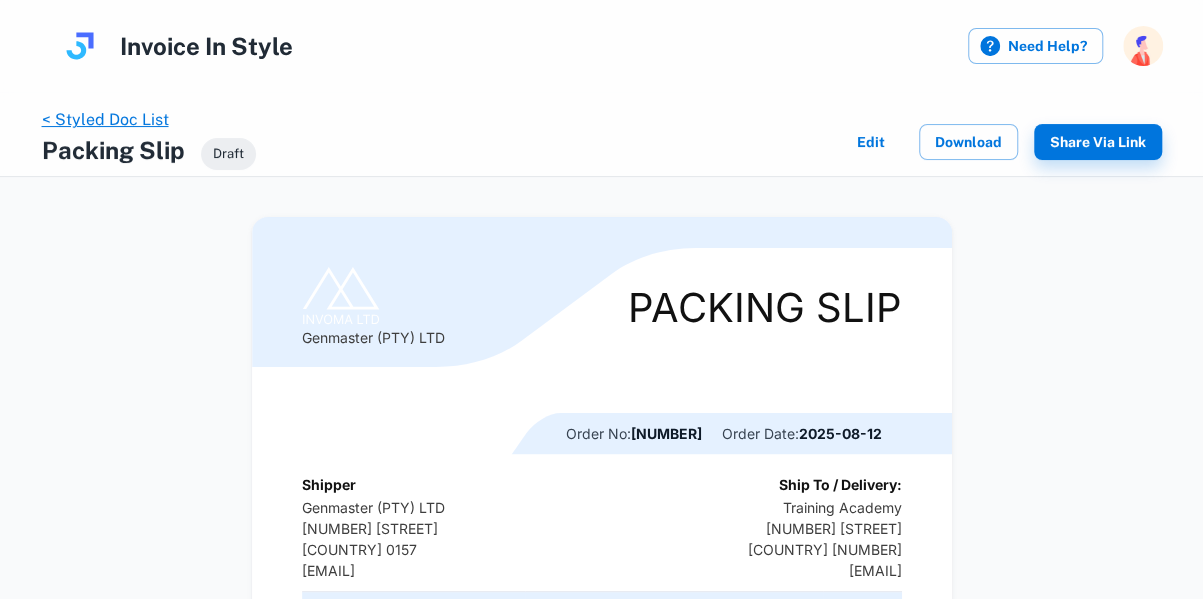 click on "< Styled Doc List" at bounding box center [105, 119] 